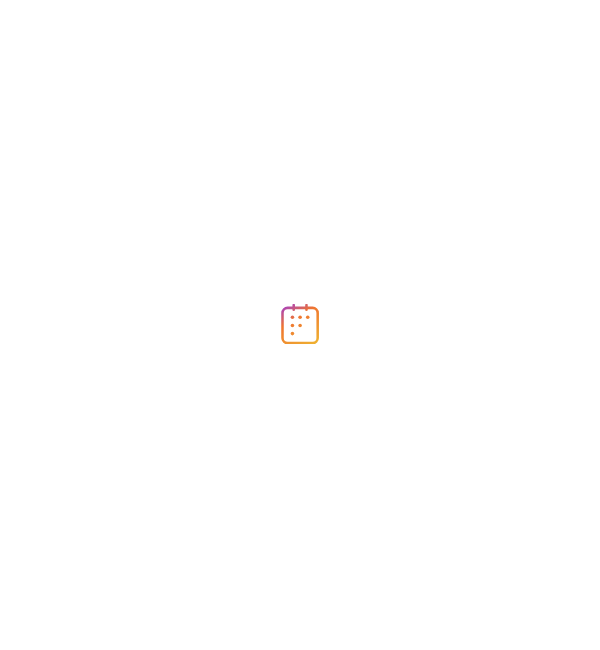 scroll, scrollTop: 0, scrollLeft: 0, axis: both 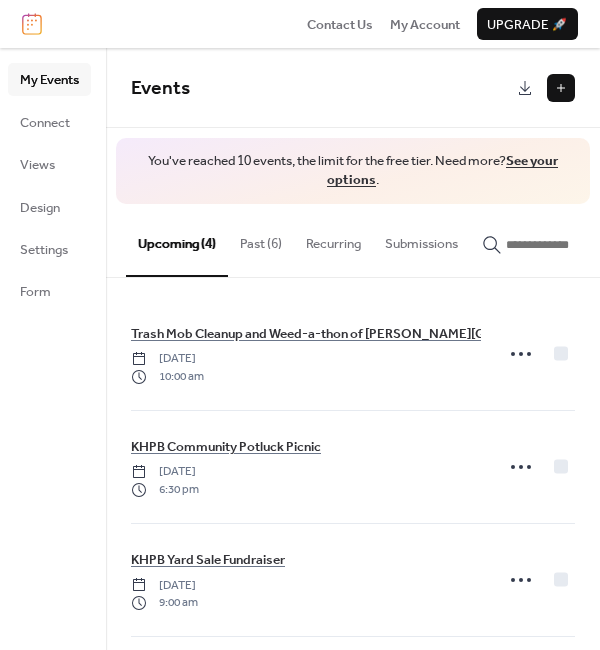 click on "Past  (6)" at bounding box center (261, 239) 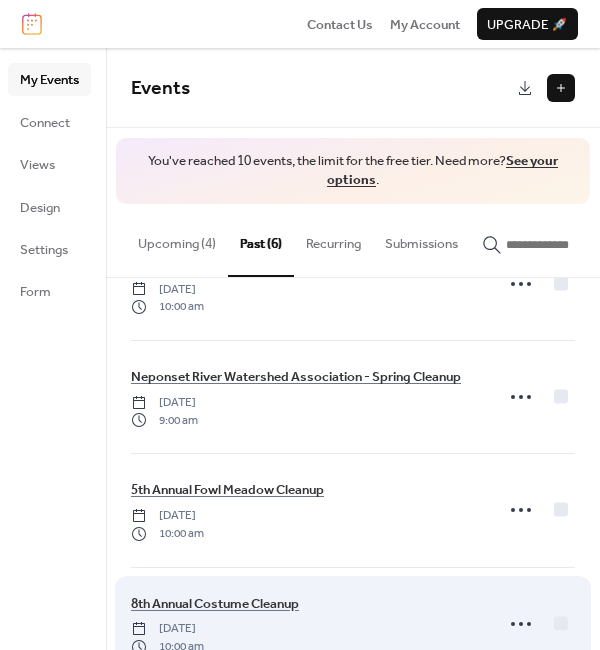 scroll, scrollTop: 303, scrollLeft: 0, axis: vertical 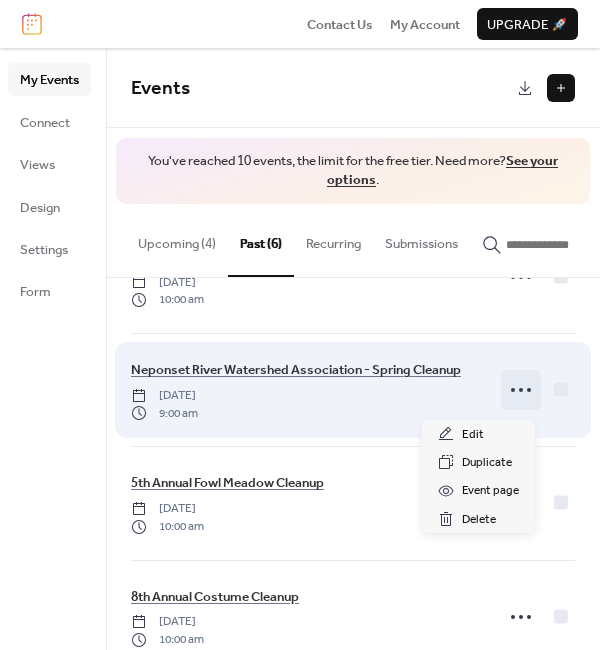click 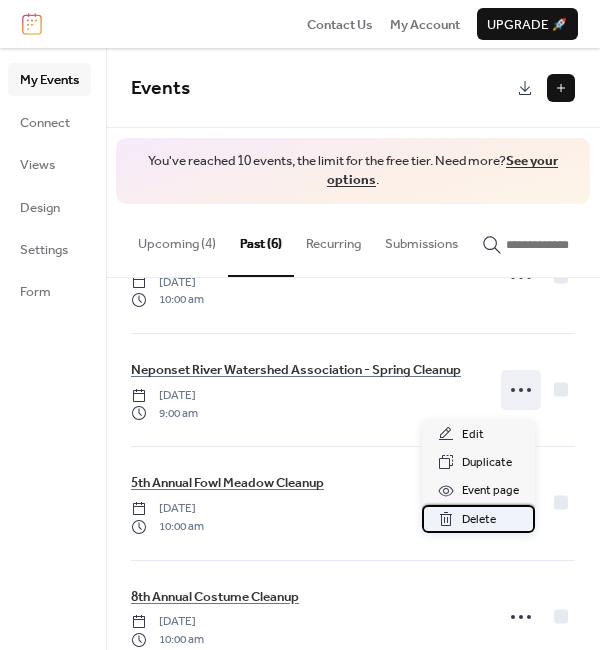 click on "Delete" at bounding box center (479, 520) 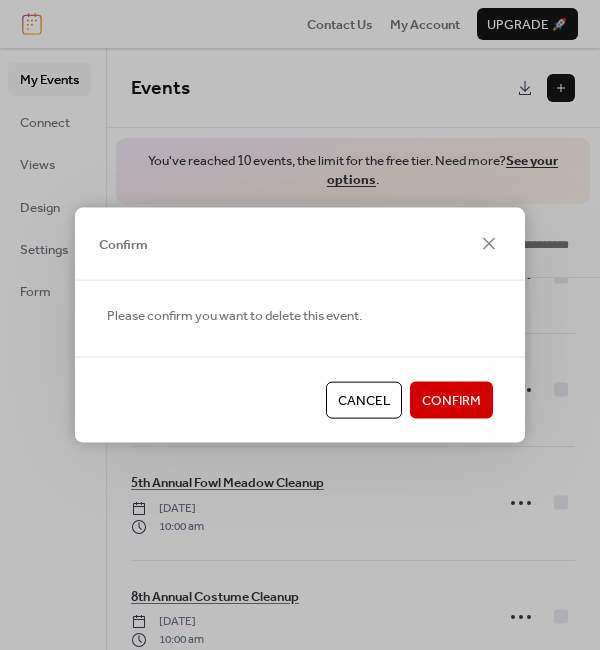 click on "Confirm" at bounding box center (451, 401) 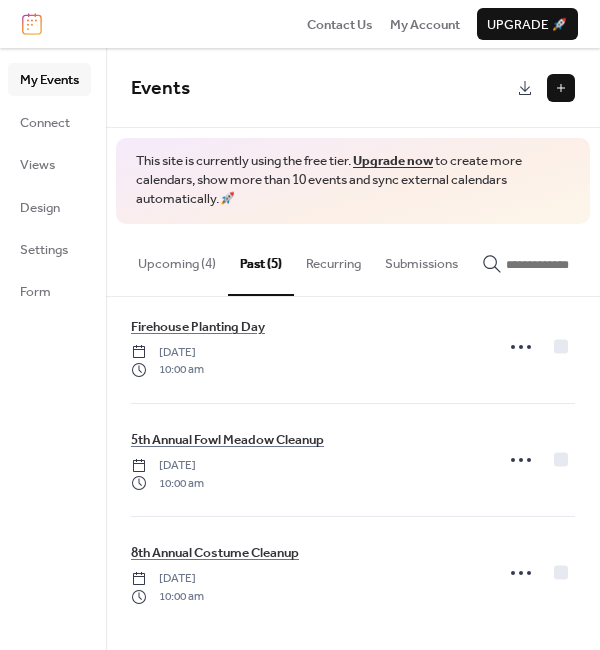 scroll, scrollTop: 257, scrollLeft: 0, axis: vertical 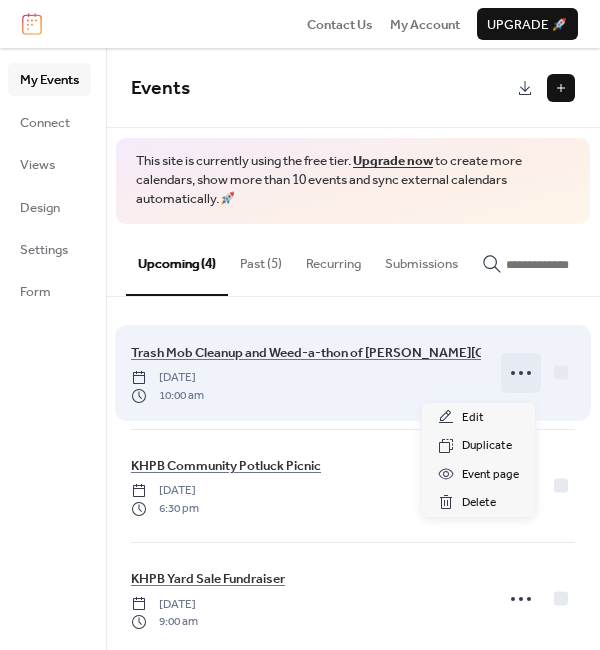 click 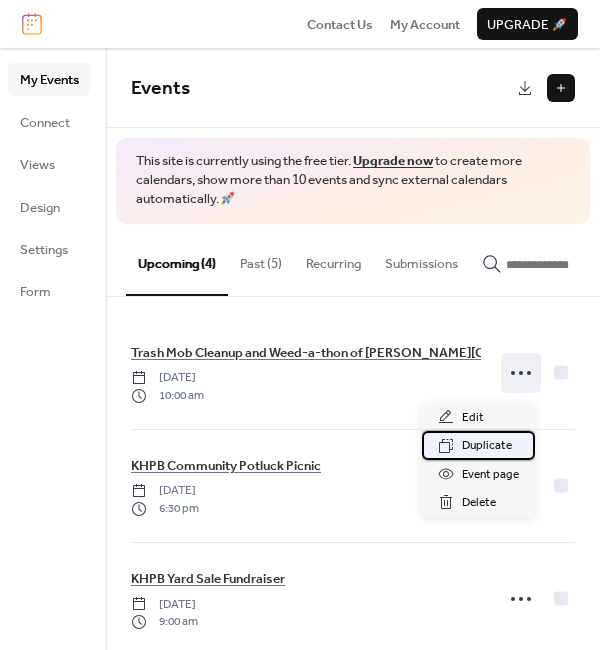 click on "Duplicate" at bounding box center (487, 446) 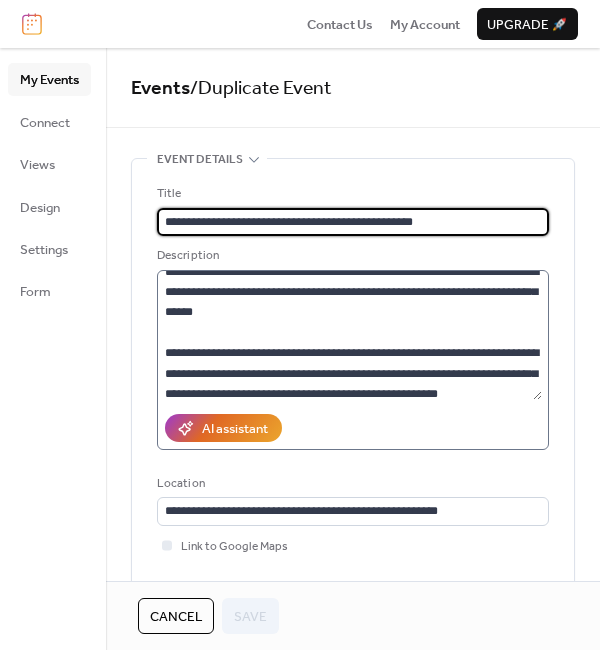 scroll, scrollTop: 20, scrollLeft: 0, axis: vertical 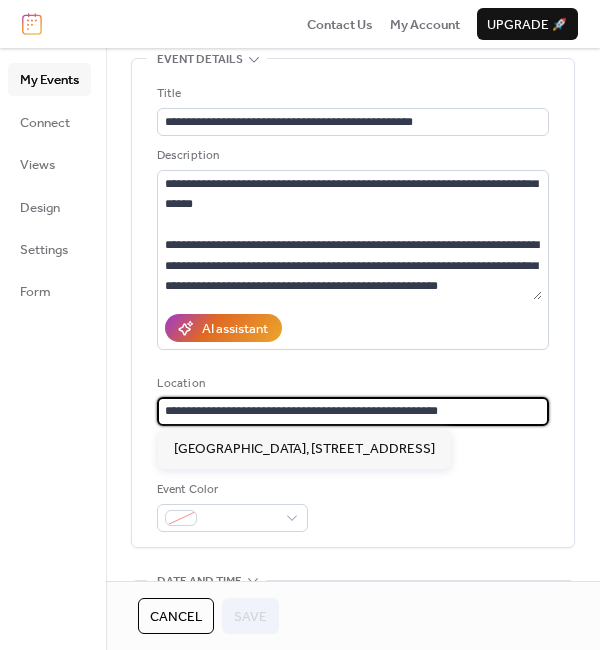 drag, startPoint x: 168, startPoint y: 409, endPoint x: 458, endPoint y: 416, distance: 290.08447 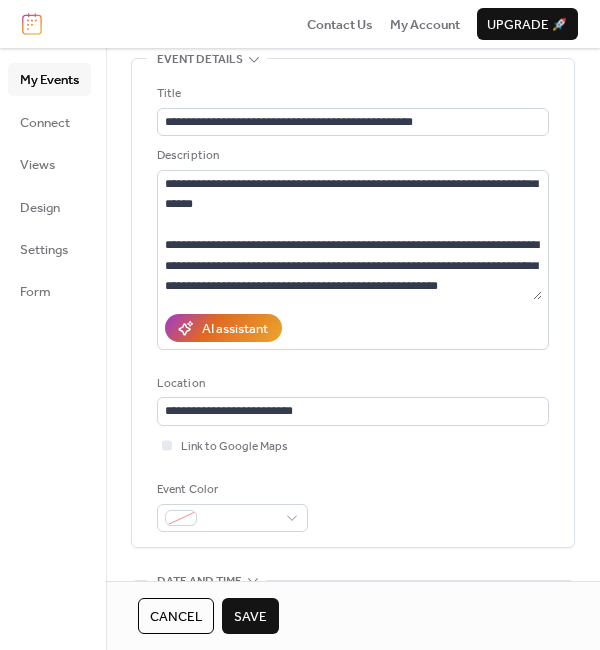 scroll, scrollTop: 0, scrollLeft: 0, axis: both 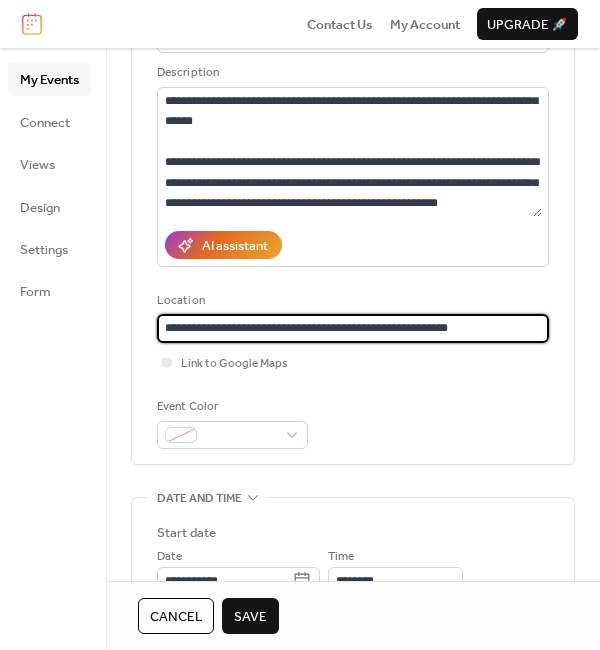 type on "**********" 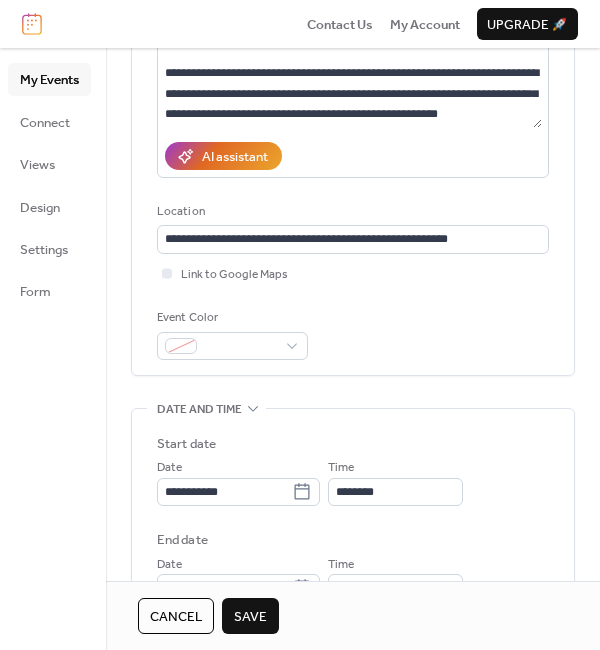 scroll, scrollTop: 317, scrollLeft: 0, axis: vertical 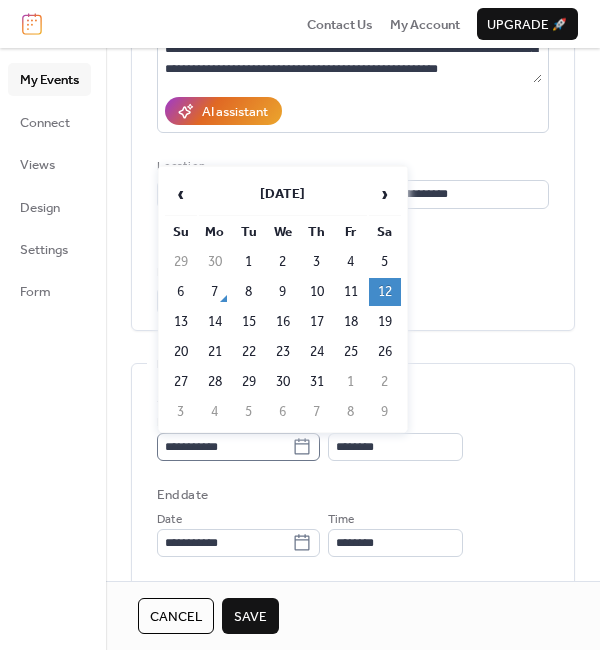 click 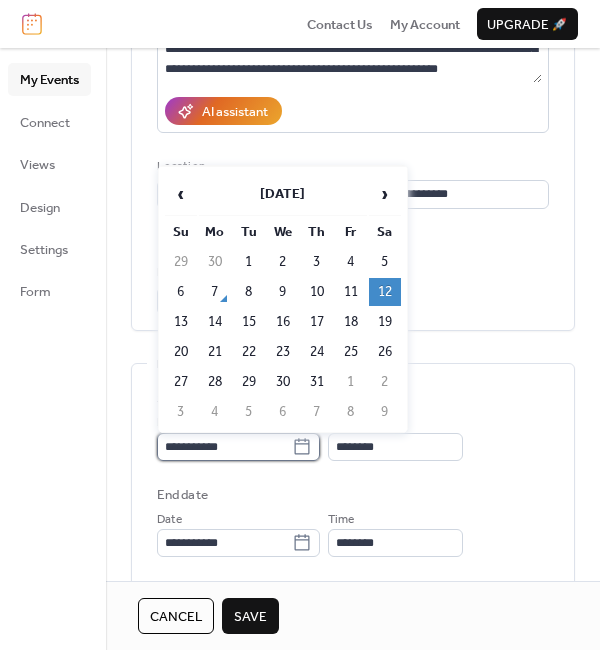 click on "**********" at bounding box center (224, 447) 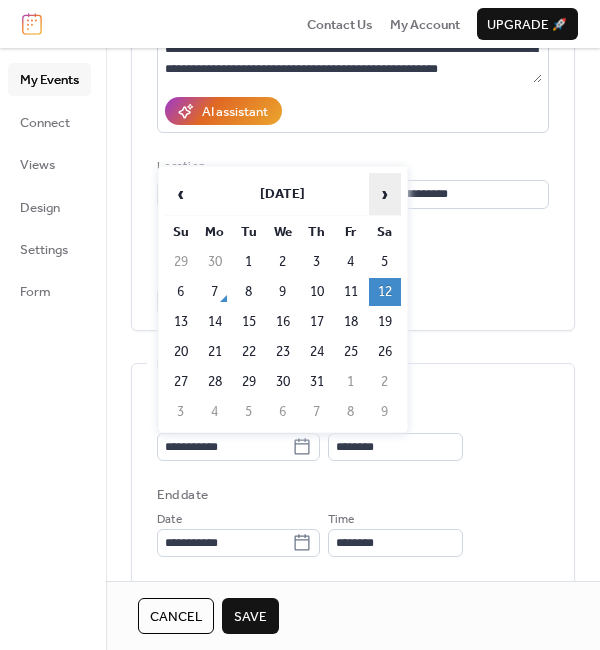 click on "›" at bounding box center (385, 194) 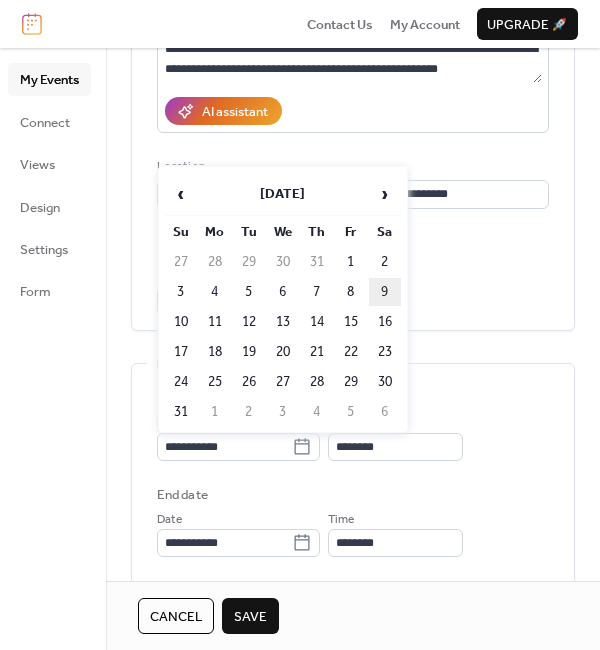 click on "9" at bounding box center (385, 292) 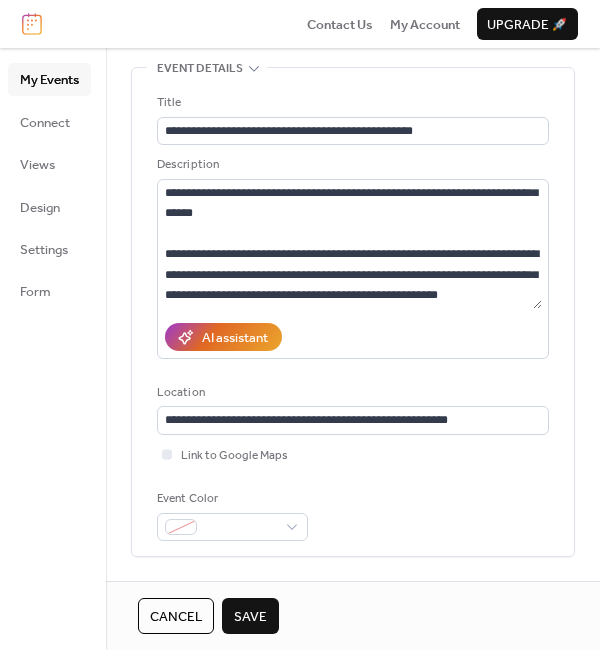 scroll, scrollTop: 0, scrollLeft: 0, axis: both 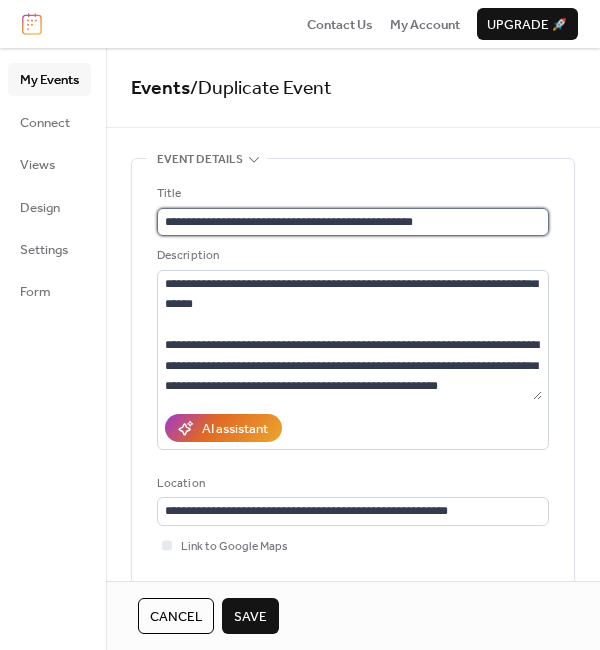 click on "**********" at bounding box center (353, 222) 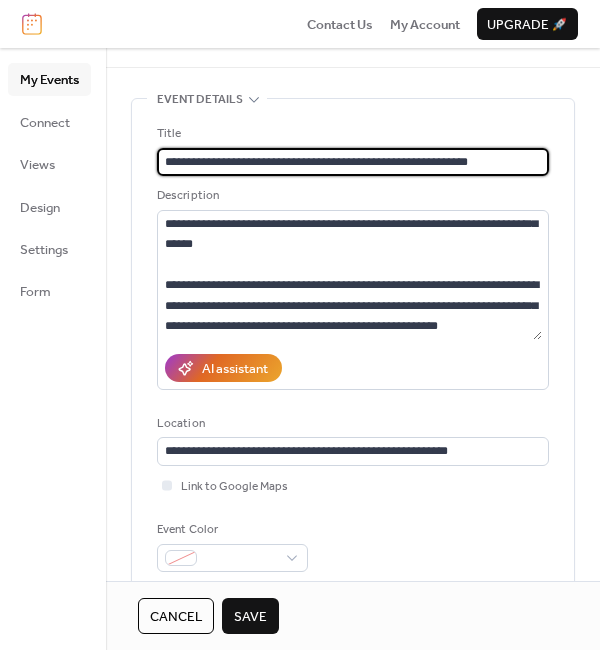 scroll, scrollTop: 68, scrollLeft: 0, axis: vertical 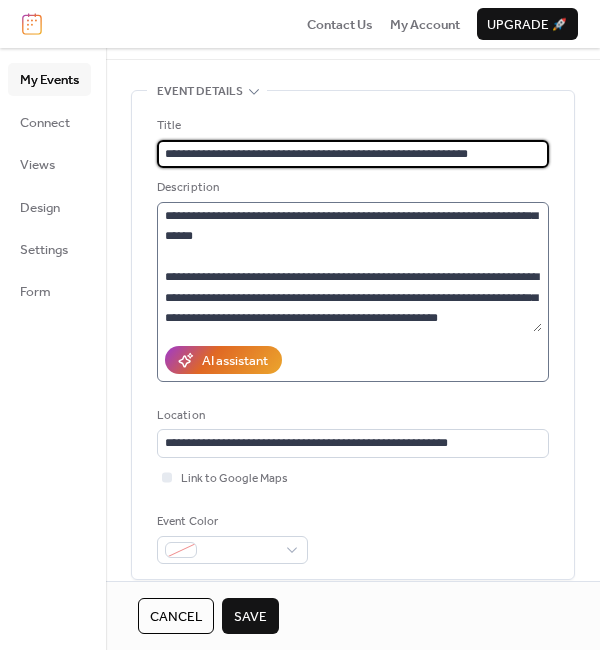 type on "**********" 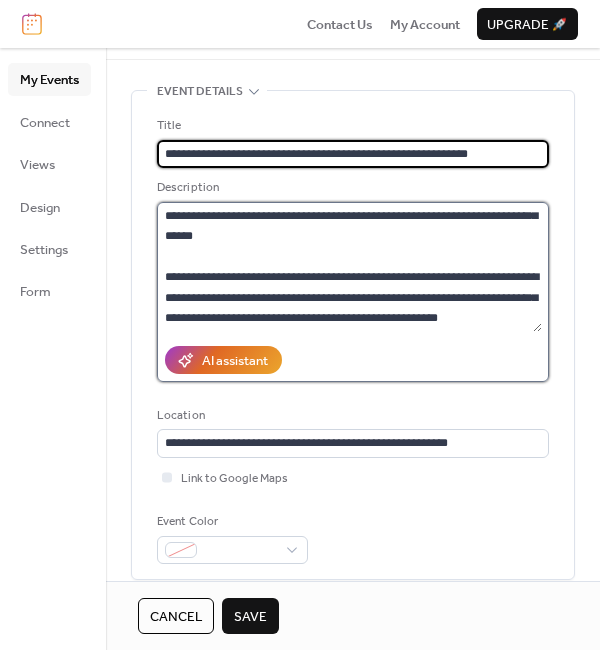 click on "**********" at bounding box center [349, 267] 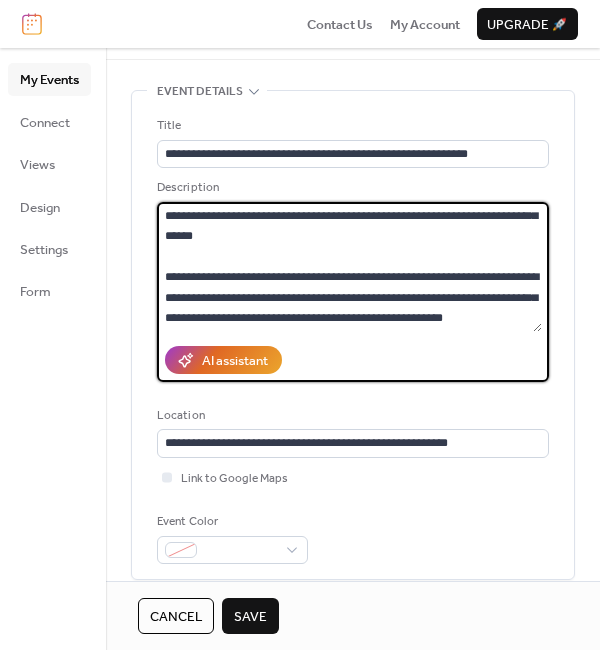 scroll, scrollTop: 37, scrollLeft: 0, axis: vertical 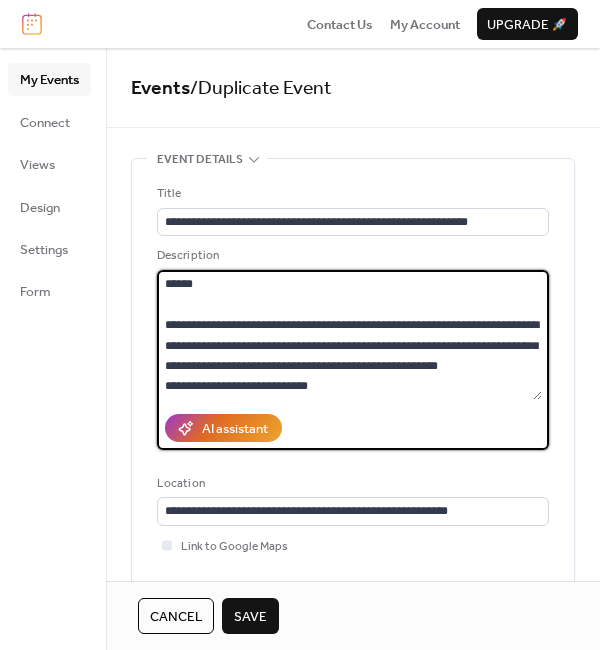 click on "**********" at bounding box center (349, 335) 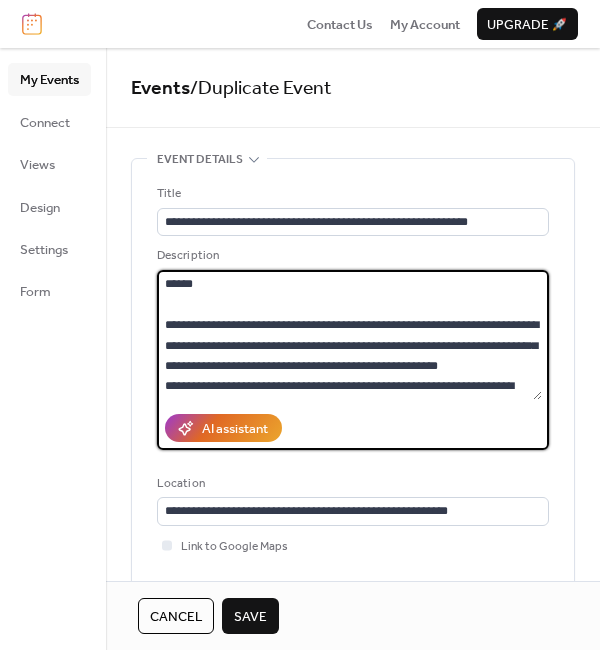 click on "**********" at bounding box center [349, 335] 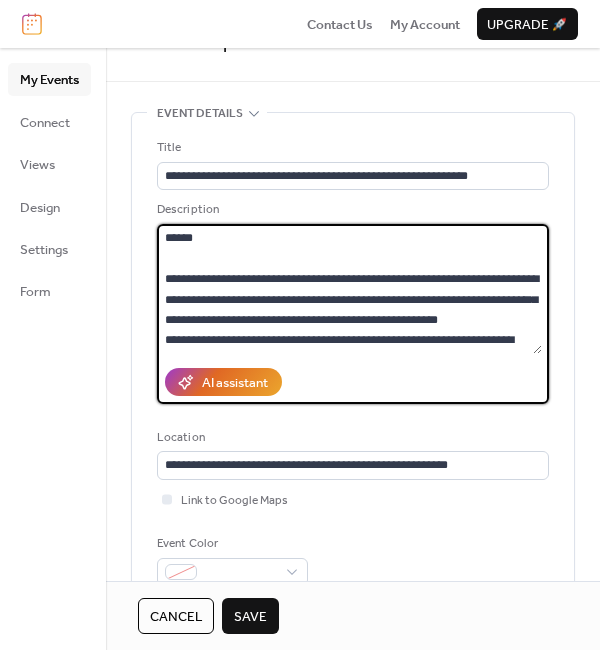 scroll, scrollTop: 44, scrollLeft: 0, axis: vertical 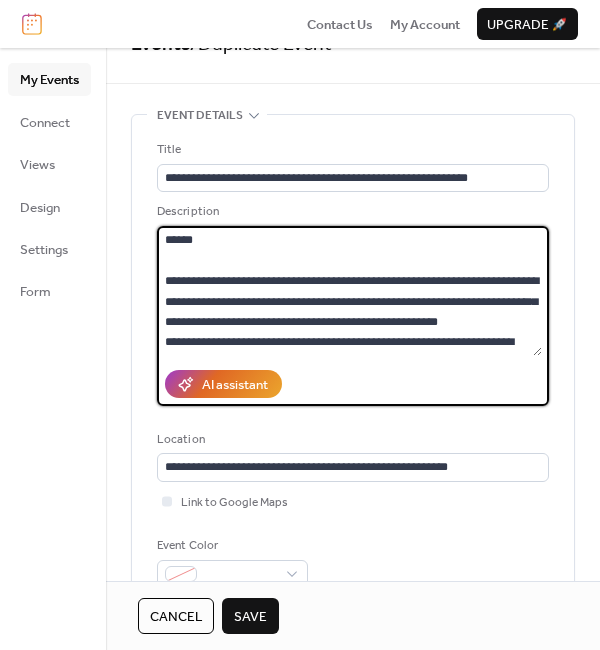 click on "**********" at bounding box center (349, 291) 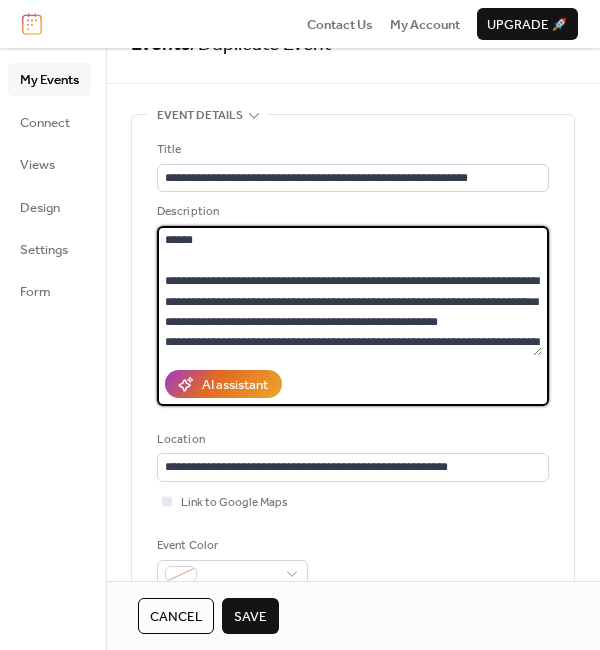 scroll, scrollTop: 58, scrollLeft: 0, axis: vertical 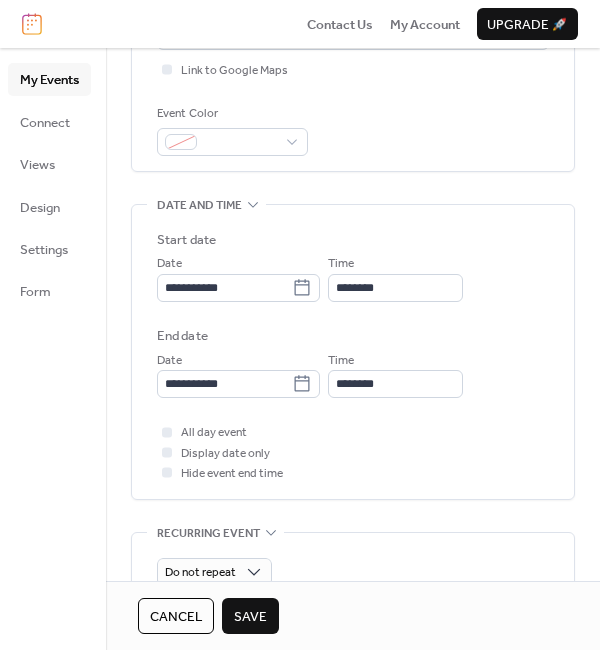 type on "**********" 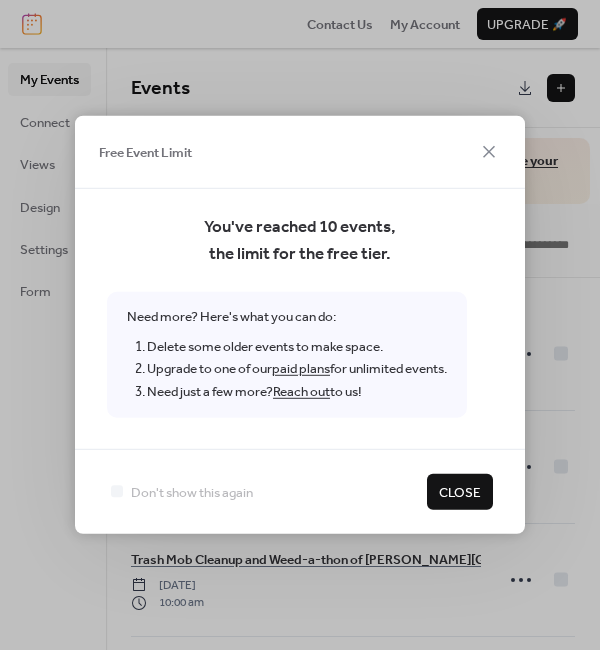 click on "Close" at bounding box center [460, 493] 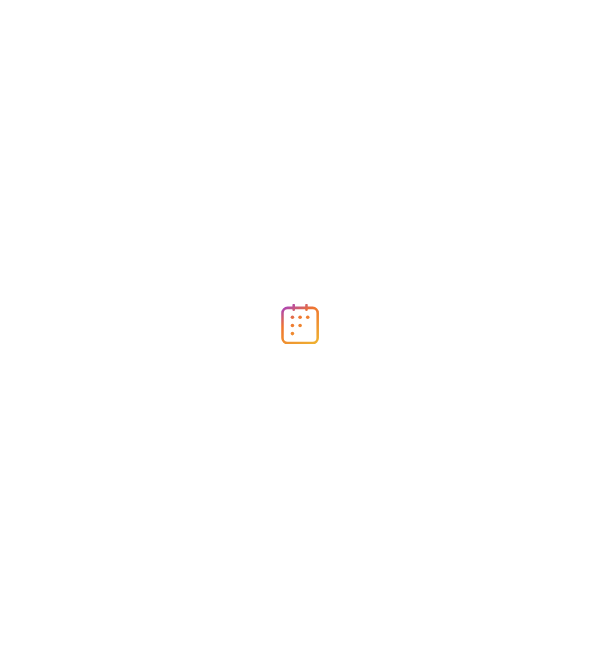 scroll, scrollTop: 0, scrollLeft: 0, axis: both 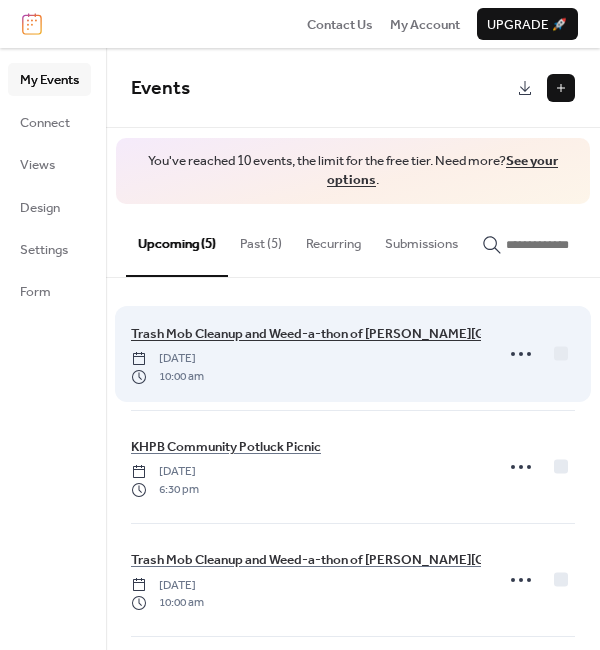 click on "Trash Mob Cleanup and Weed-a-thon of [PERSON_NAME][GEOGRAPHIC_DATA]" at bounding box center [368, 334] 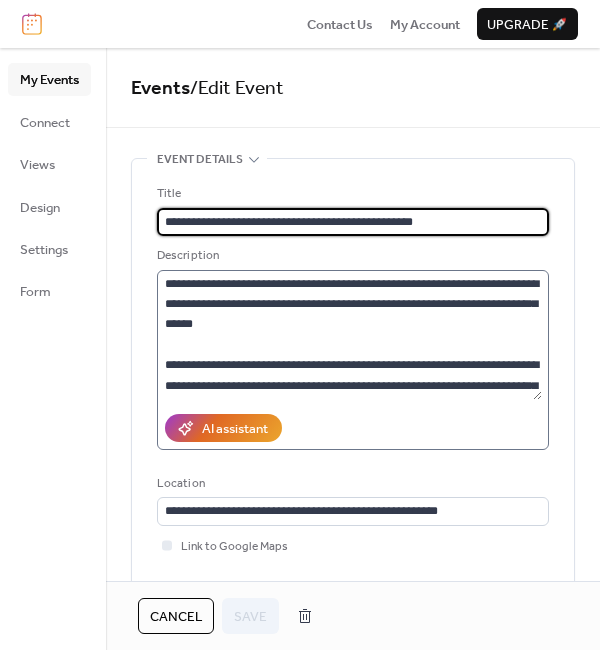 scroll, scrollTop: 20, scrollLeft: 0, axis: vertical 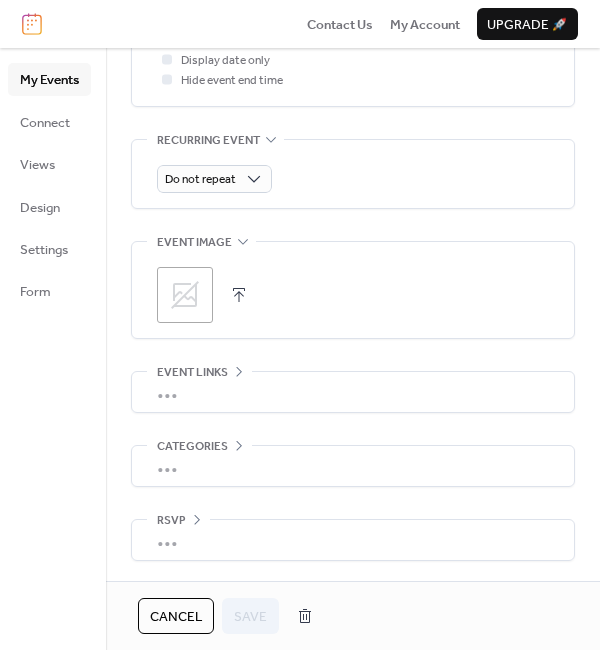 click on "•••" at bounding box center [353, 392] 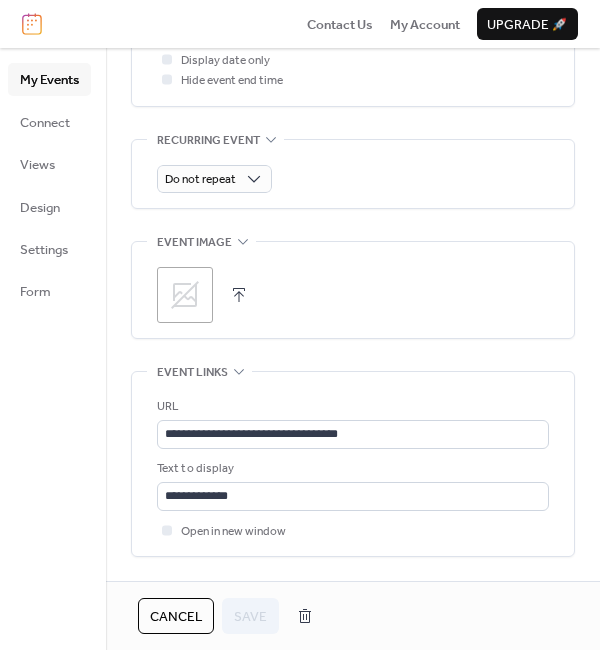 scroll, scrollTop: 869, scrollLeft: 0, axis: vertical 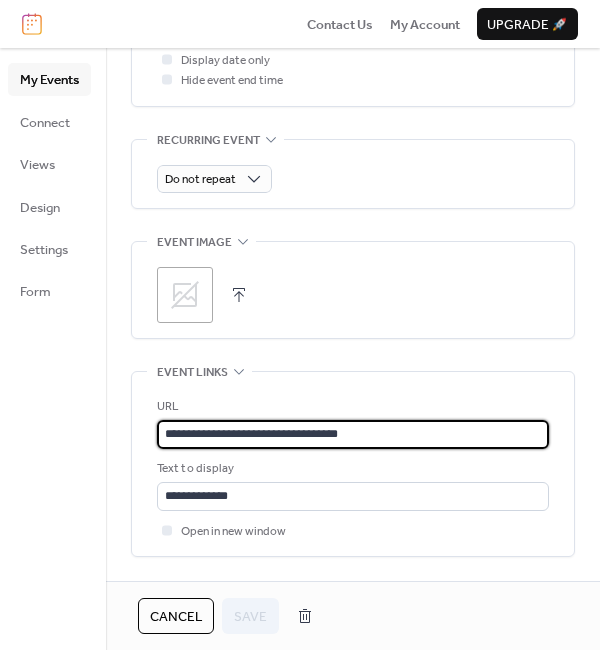 drag, startPoint x: 396, startPoint y: 440, endPoint x: 174, endPoint y: 421, distance: 222.81158 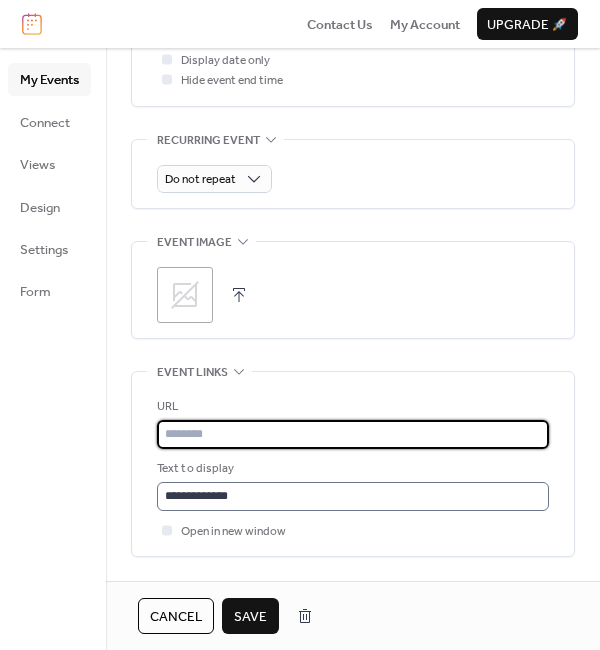 type 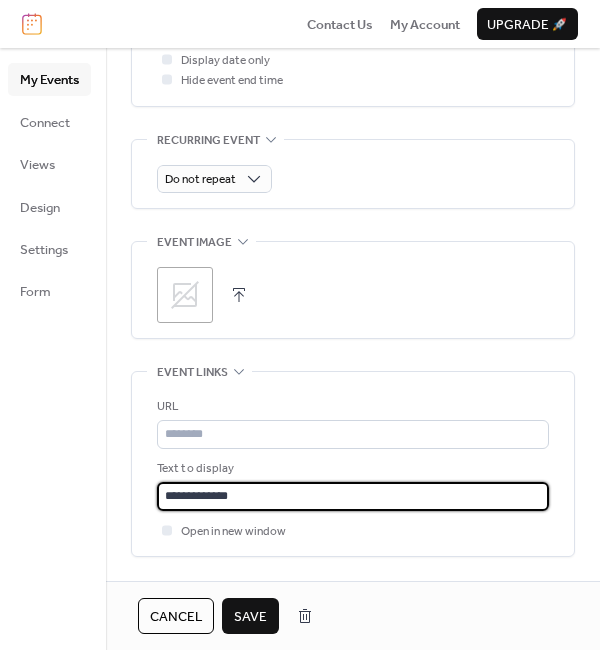 drag, startPoint x: 260, startPoint y: 502, endPoint x: 138, endPoint y: 489, distance: 122.69067 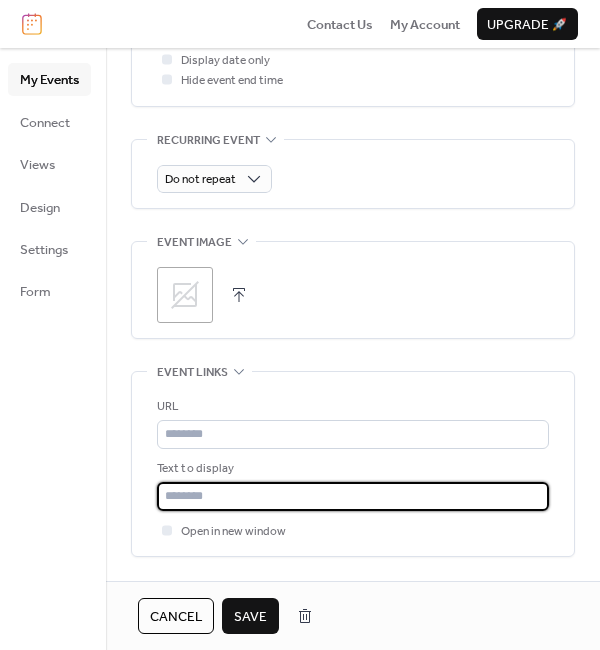 type 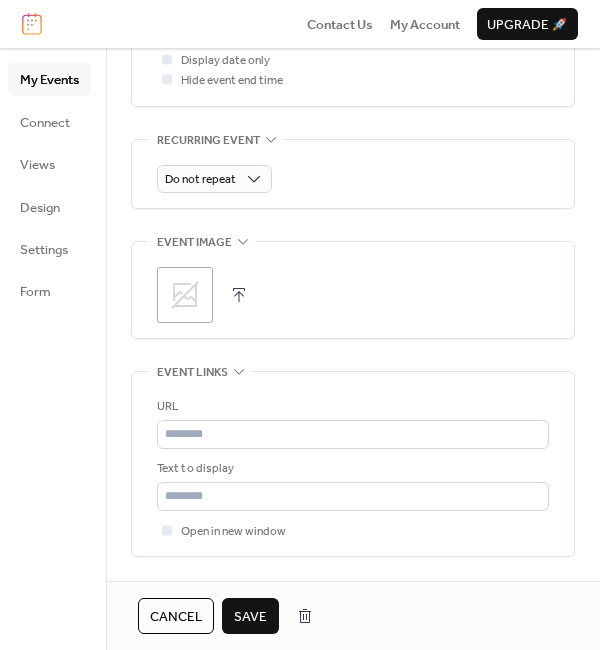 click on "My Events Connect Views Design Settings Form" at bounding box center (53, 349) 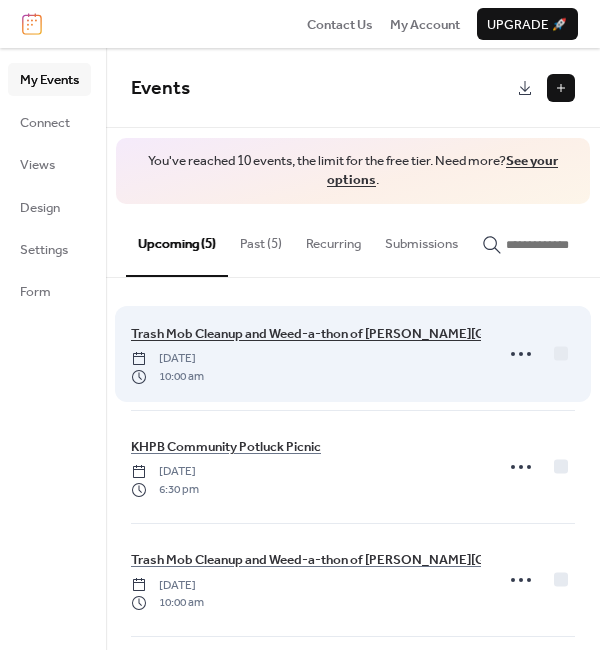 click on "Trash Mob Cleanup and Weed-a-thon of [PERSON_NAME][GEOGRAPHIC_DATA]" at bounding box center [368, 334] 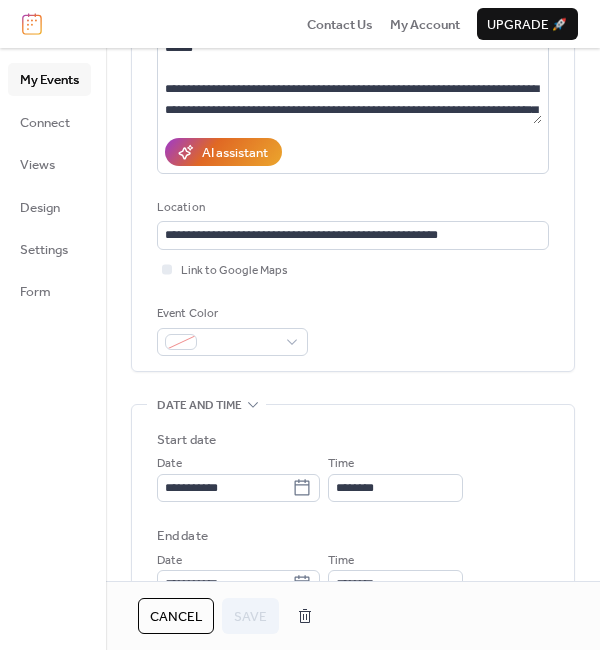 scroll, scrollTop: 0, scrollLeft: 0, axis: both 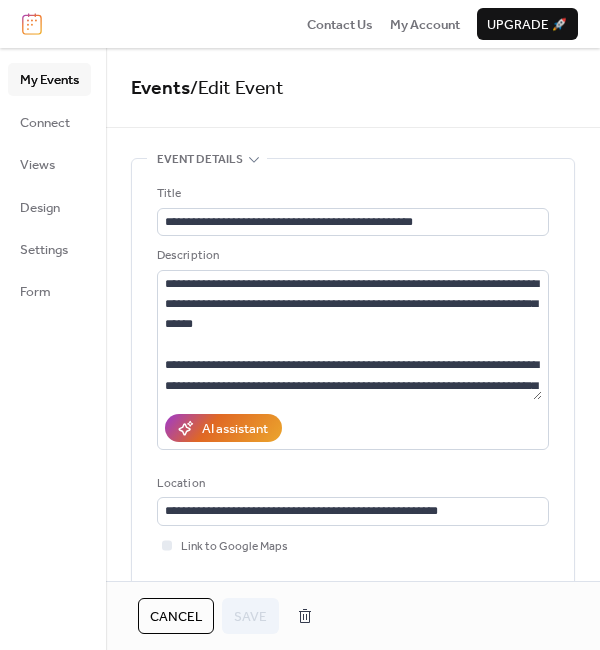 click on "Cancel" at bounding box center (176, 617) 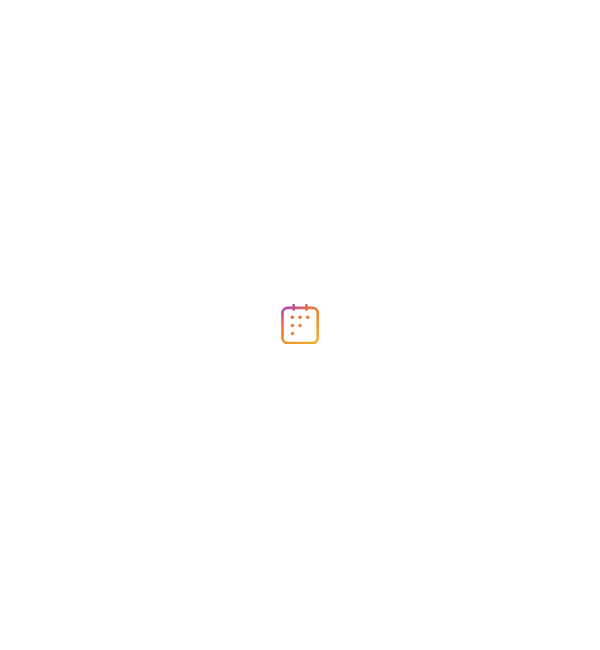 scroll, scrollTop: 0, scrollLeft: 0, axis: both 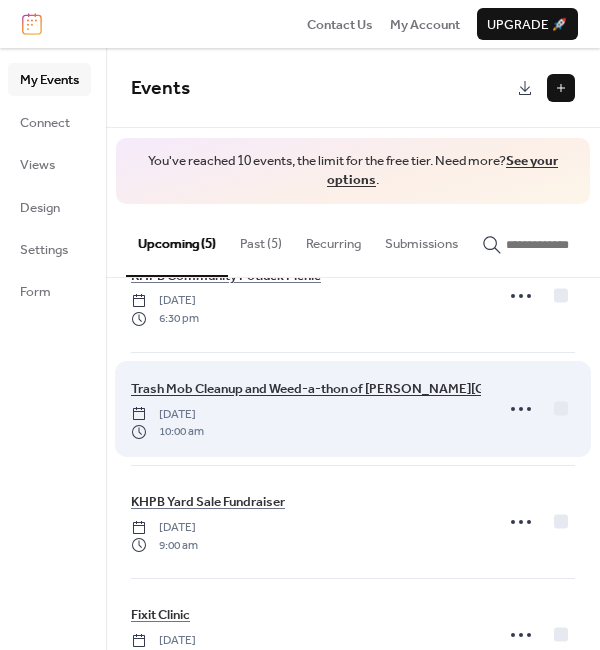 click on "Trash Mob Cleanup and Weed-a-thon of [PERSON_NAME][GEOGRAPHIC_DATA] - Part Two" at bounding box center [399, 389] 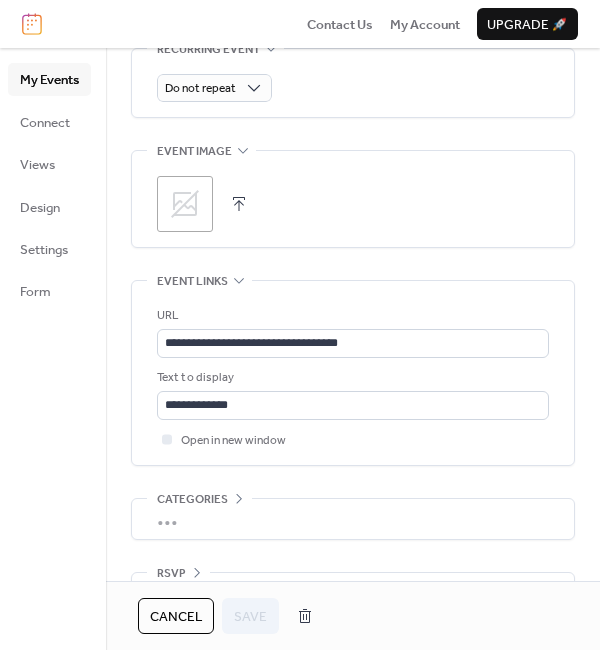 scroll, scrollTop: 982, scrollLeft: 0, axis: vertical 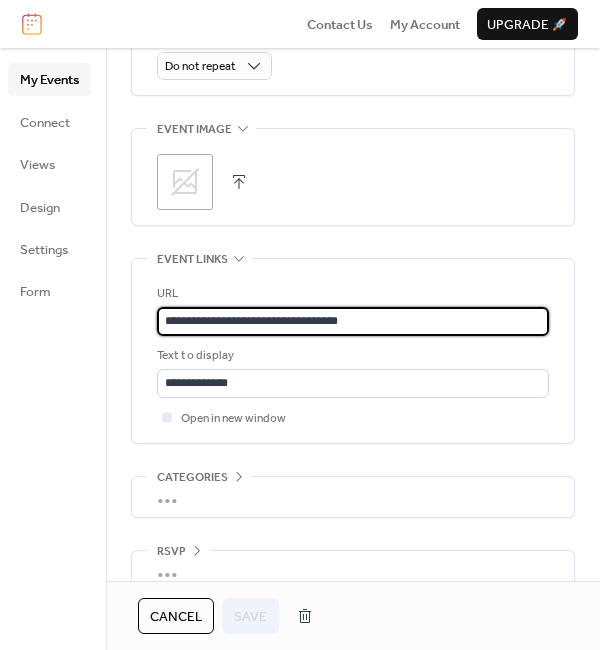 drag, startPoint x: 375, startPoint y: 321, endPoint x: 131, endPoint y: 314, distance: 244.10039 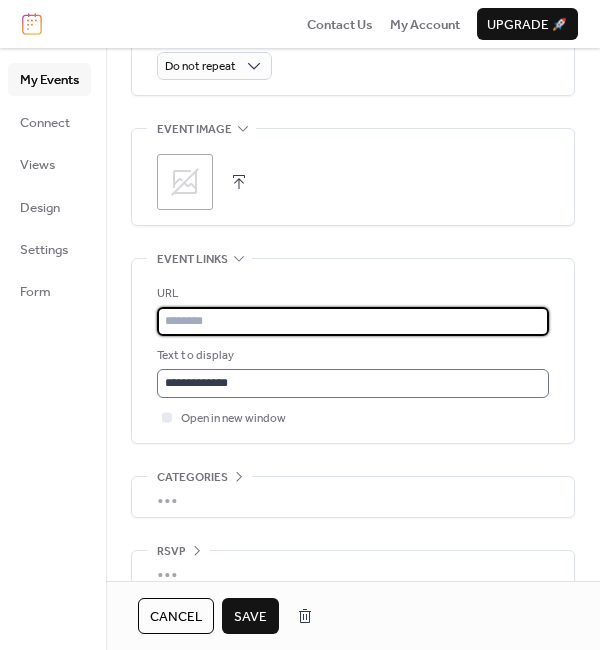 type 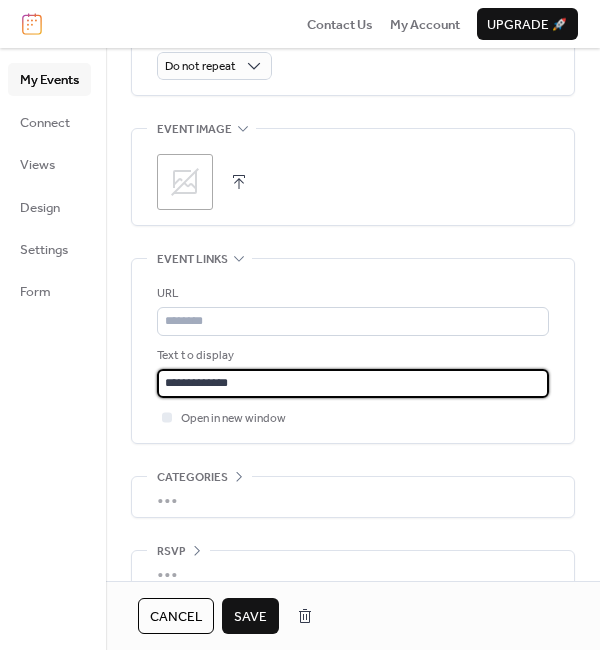 drag, startPoint x: 257, startPoint y: 387, endPoint x: 69, endPoint y: 388, distance: 188.00266 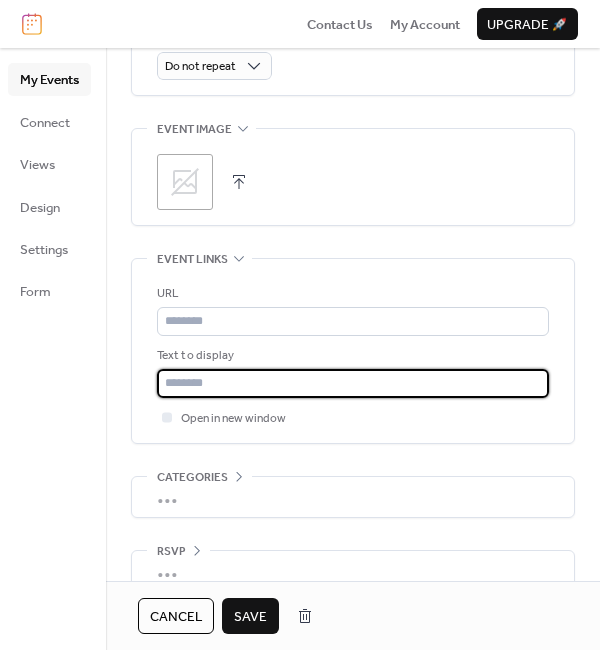scroll, scrollTop: 0, scrollLeft: 0, axis: both 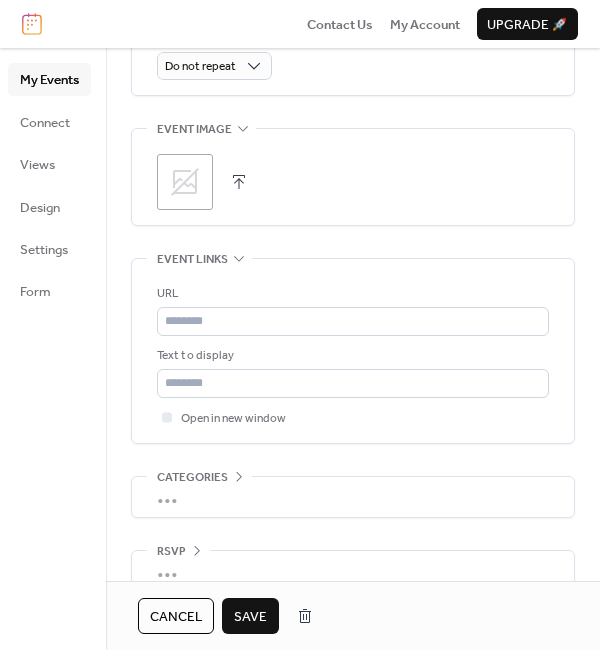 click on "Save" at bounding box center [250, 617] 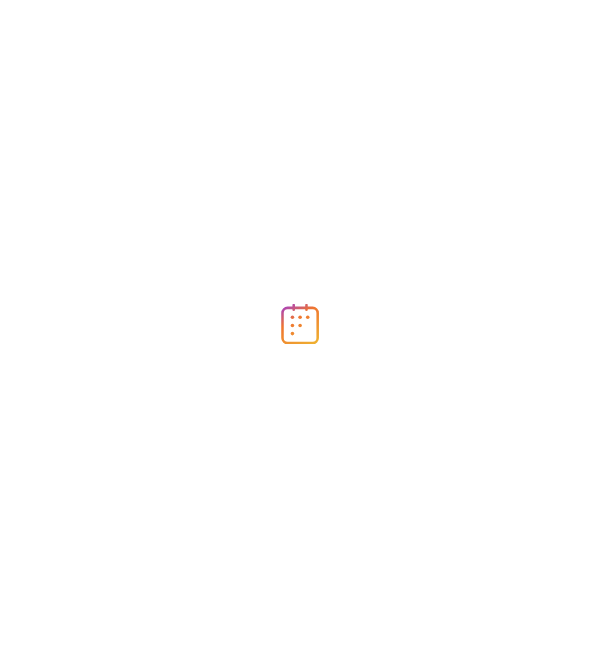 scroll, scrollTop: 0, scrollLeft: 0, axis: both 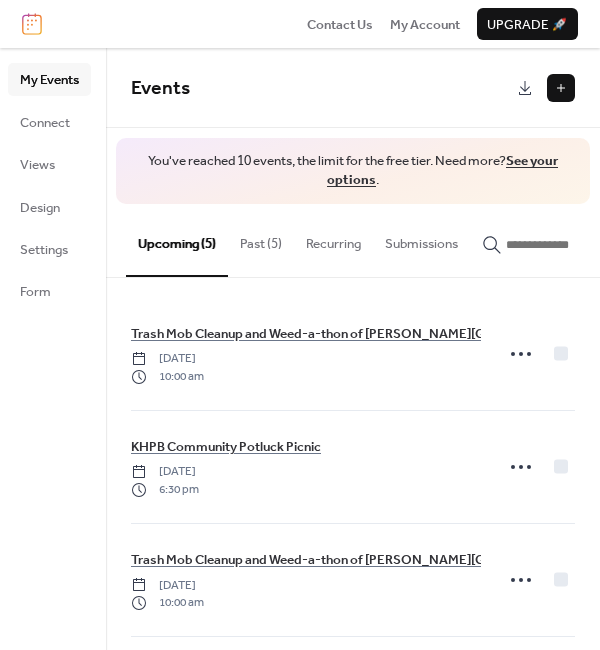 click on "Past  (5)" at bounding box center [261, 239] 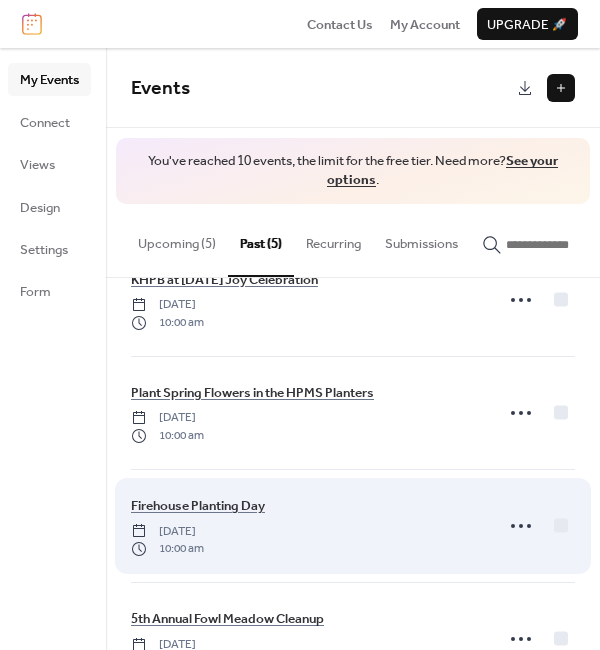 scroll, scrollTop: 0, scrollLeft: 0, axis: both 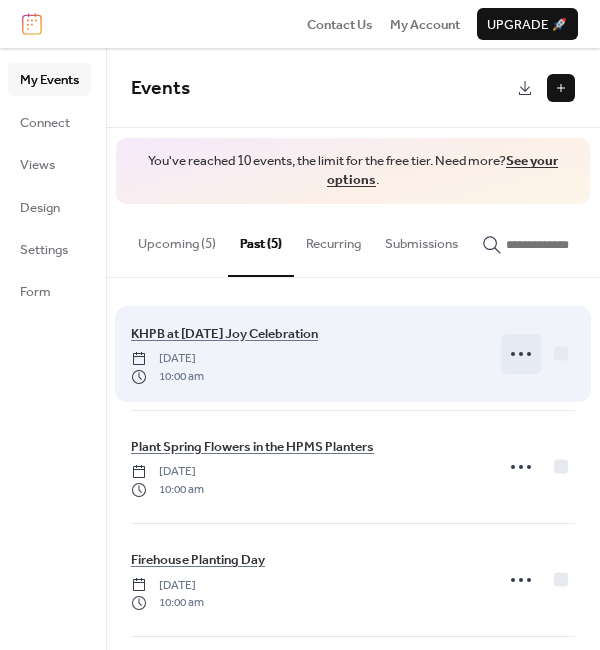 click 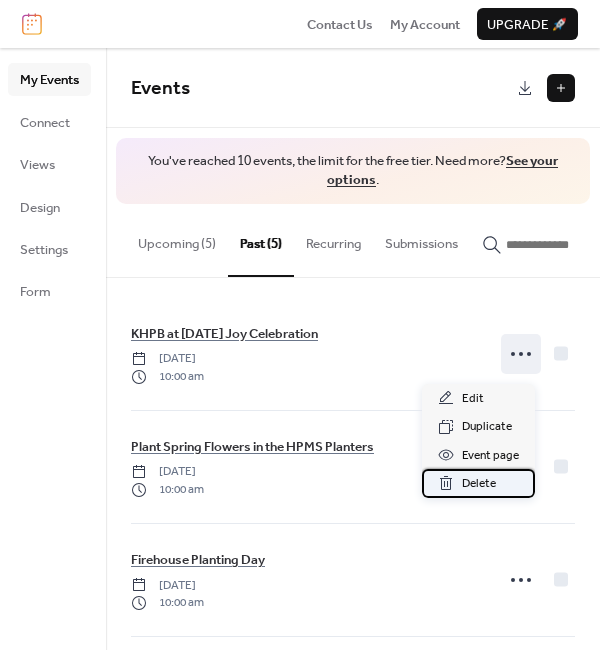 click on "Delete" at bounding box center [479, 484] 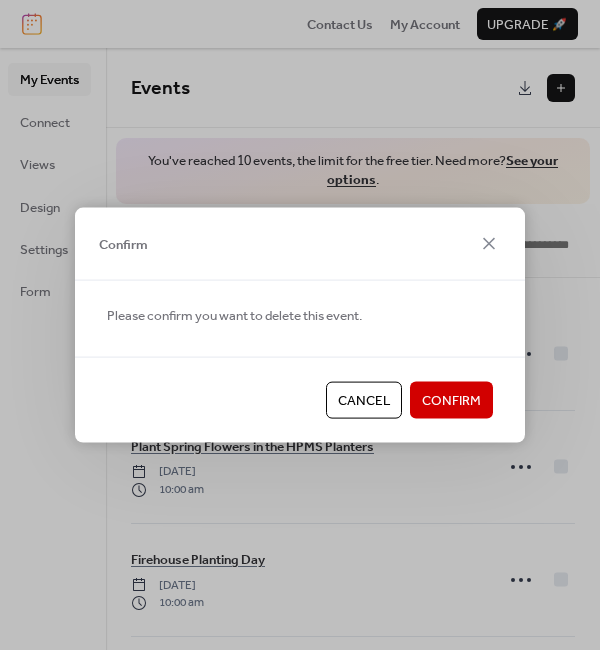 click on "Confirm" at bounding box center (451, 401) 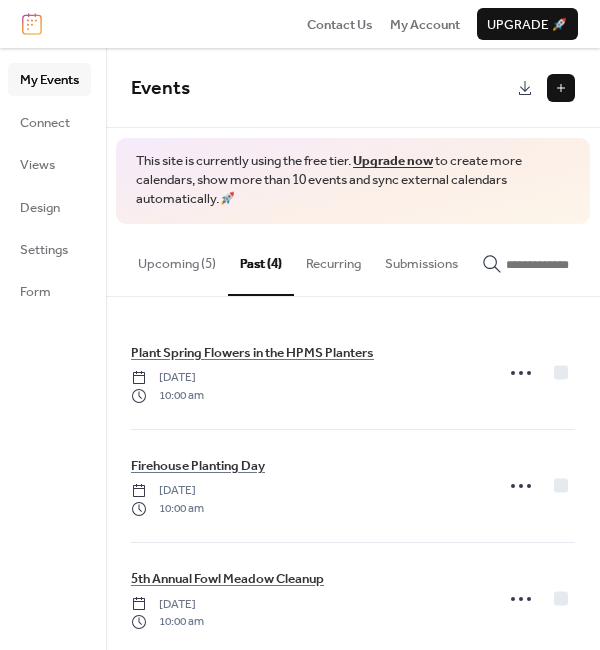 click on "Upcoming  (5)" at bounding box center (177, 259) 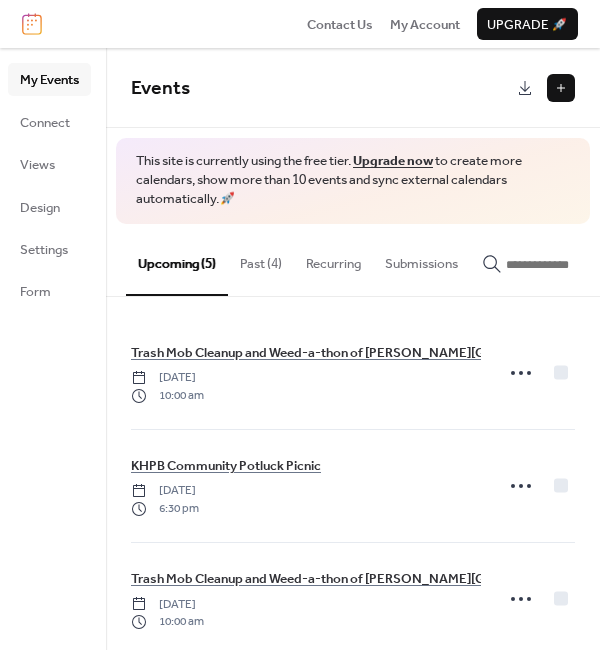 scroll, scrollTop: 8, scrollLeft: 0, axis: vertical 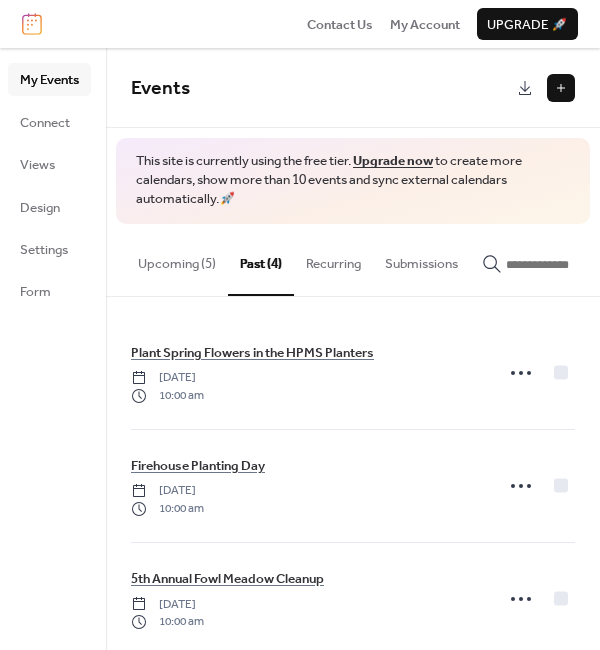 click on "Upcoming  (5)" at bounding box center [177, 259] 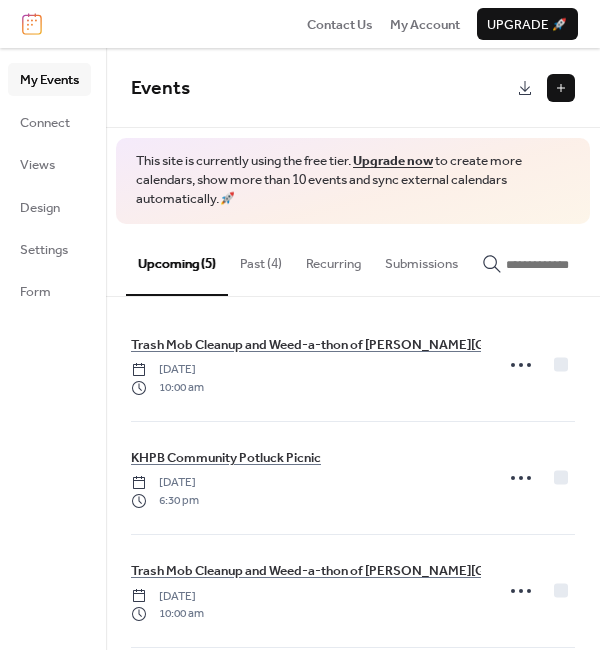 click at bounding box center [561, 88] 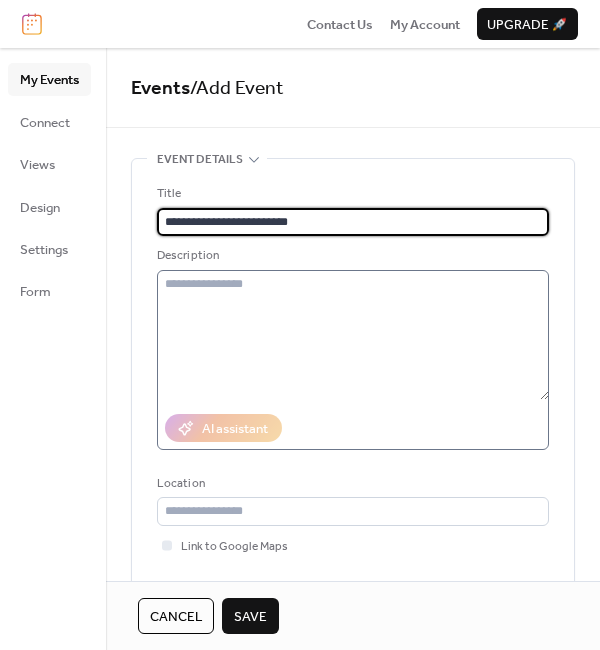 type on "**********" 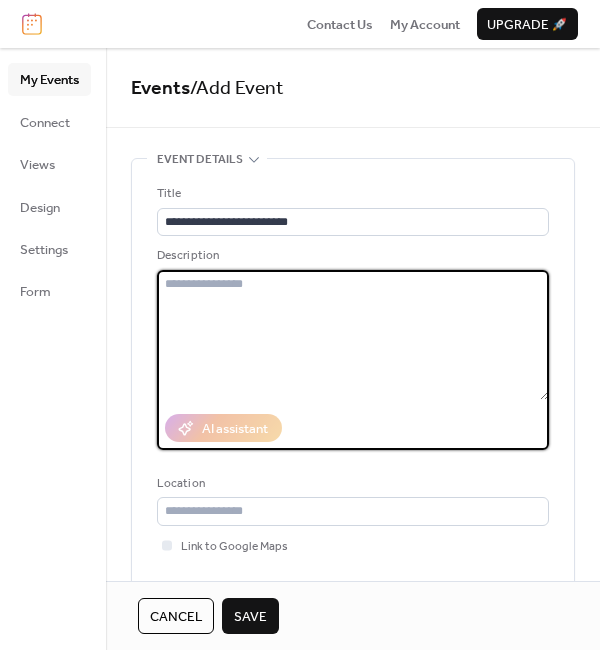 click at bounding box center (353, 335) 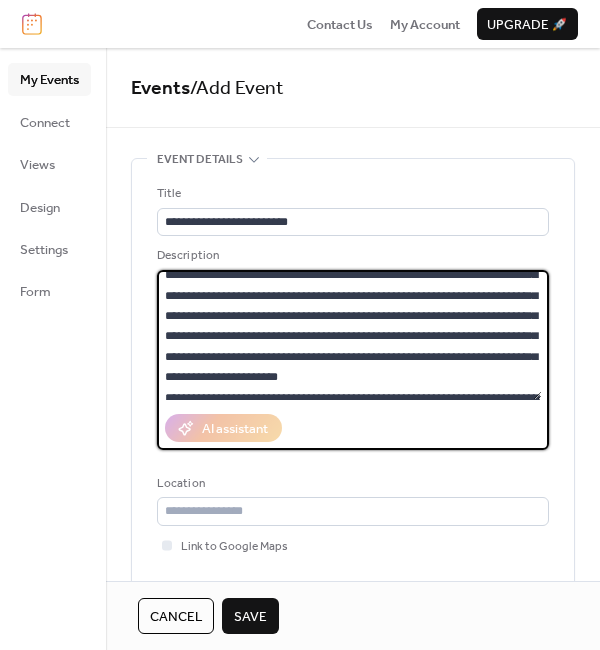 scroll, scrollTop: 110, scrollLeft: 0, axis: vertical 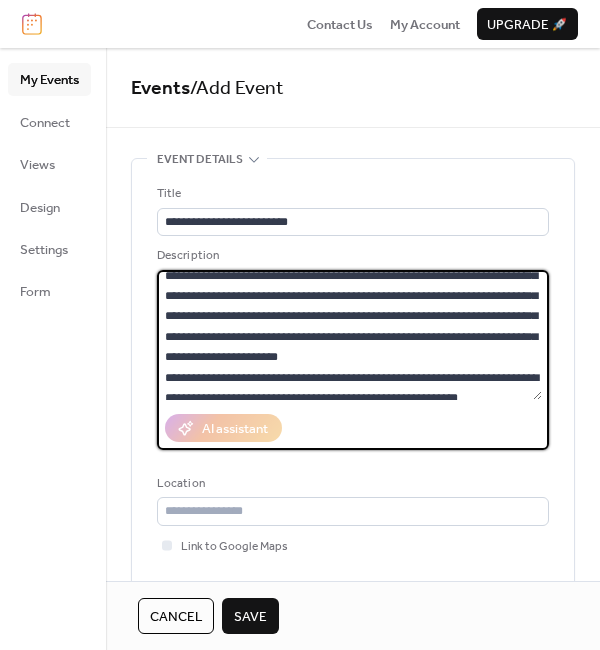 click on "**********" at bounding box center [349, 335] 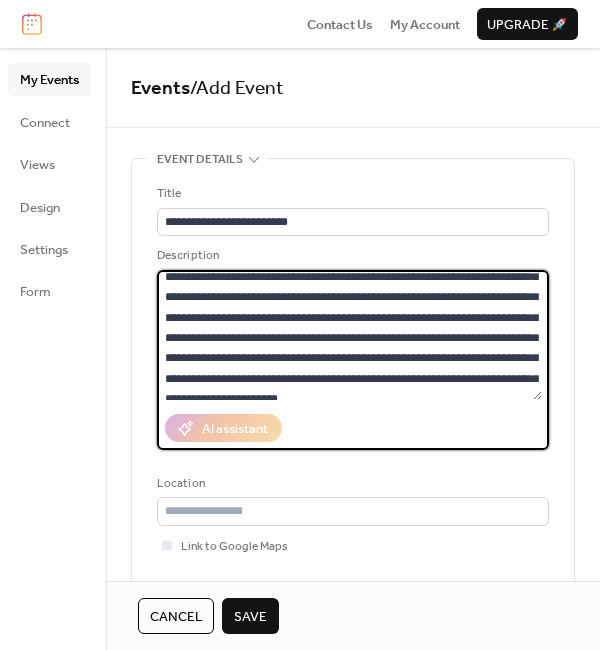 scroll, scrollTop: 67, scrollLeft: 0, axis: vertical 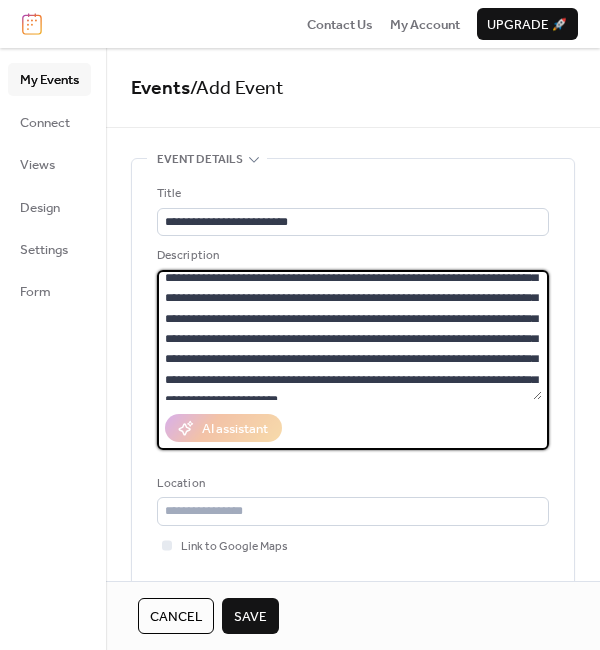click on "**********" at bounding box center (349, 335) 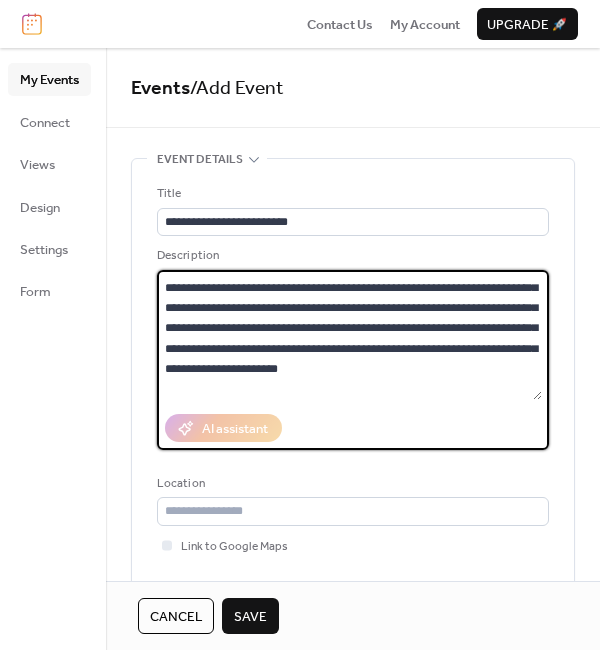 scroll, scrollTop: 137, scrollLeft: 0, axis: vertical 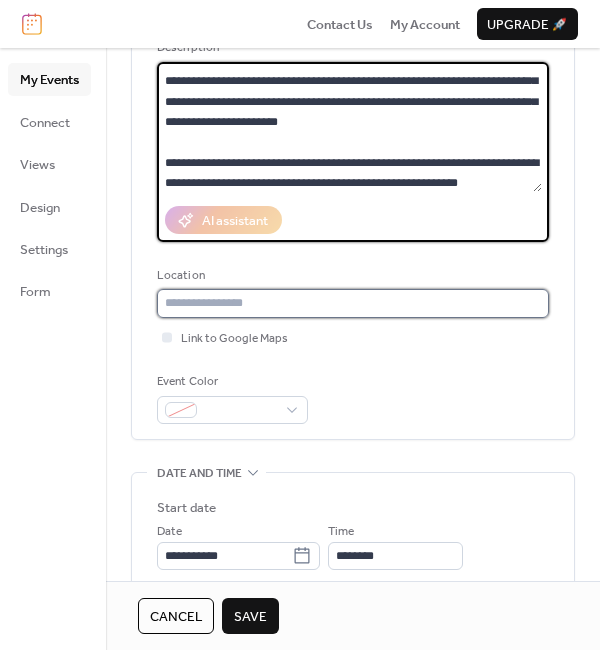 click at bounding box center (353, 303) 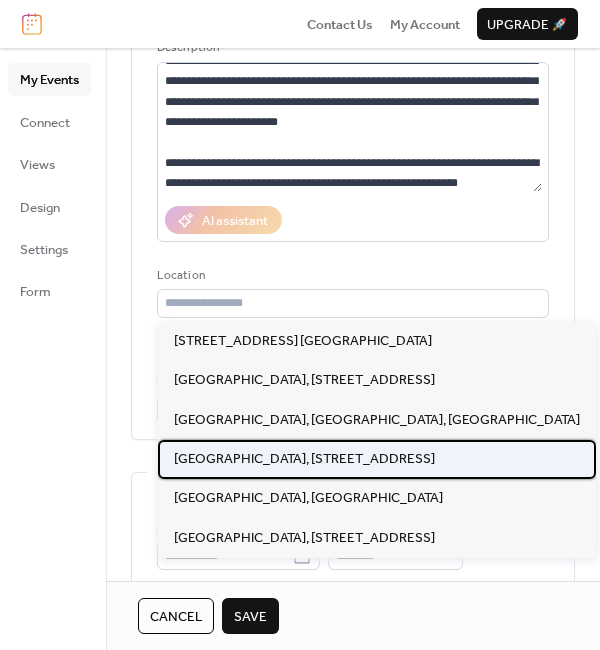 click on "Hyde Park Branch Library, 35 Harvard Ave, Hyde Park 02136" at bounding box center [304, 459] 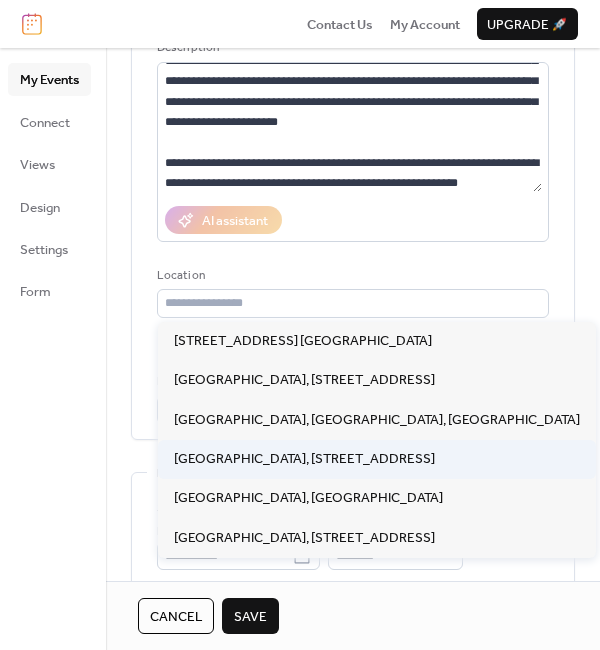 type on "**********" 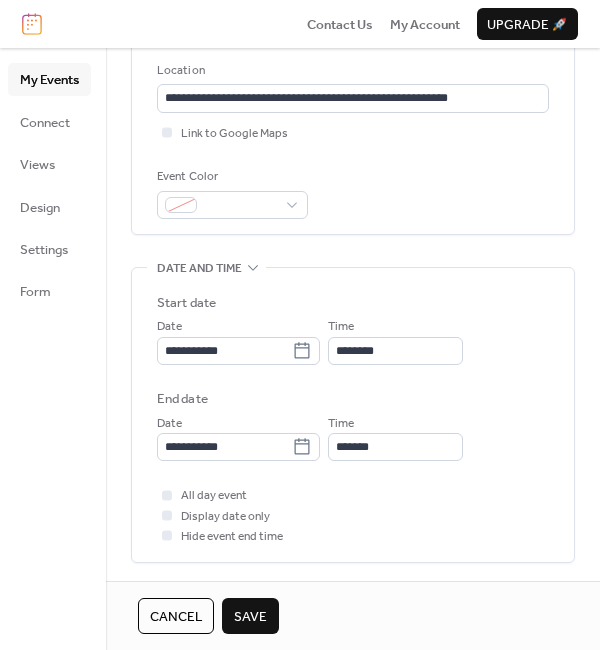 scroll, scrollTop: 422, scrollLeft: 0, axis: vertical 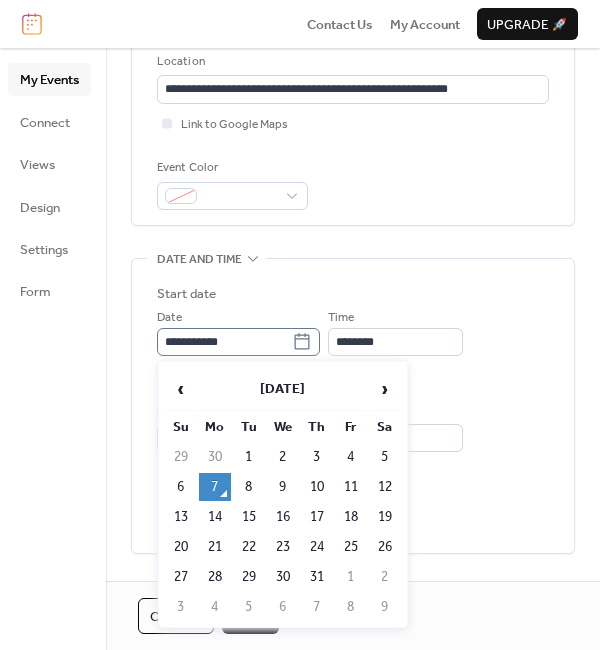 click on "**********" at bounding box center [238, 342] 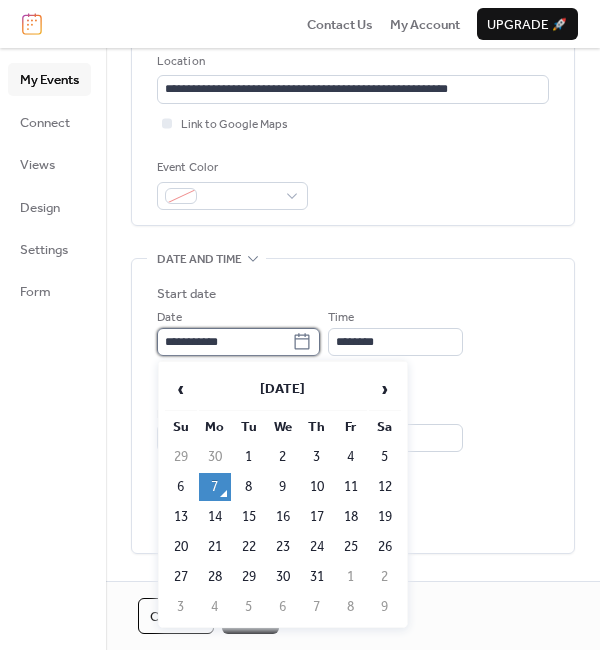 click on "**********" at bounding box center [224, 342] 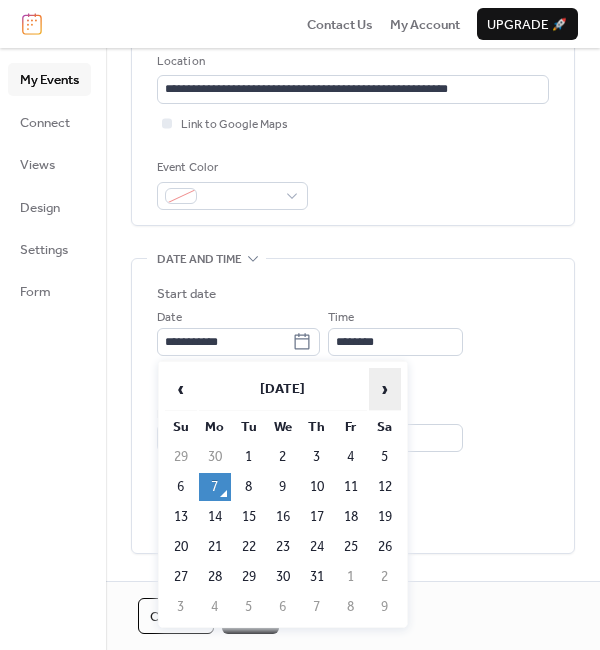 click on "›" at bounding box center [385, 389] 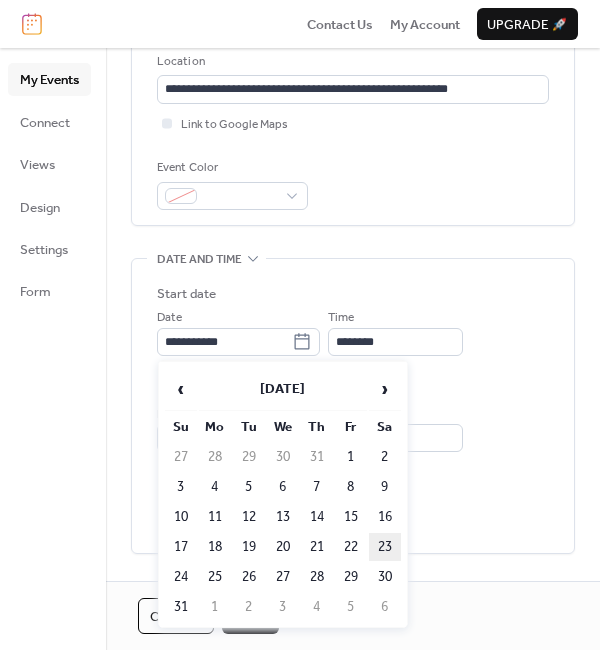 click on "23" at bounding box center [385, 547] 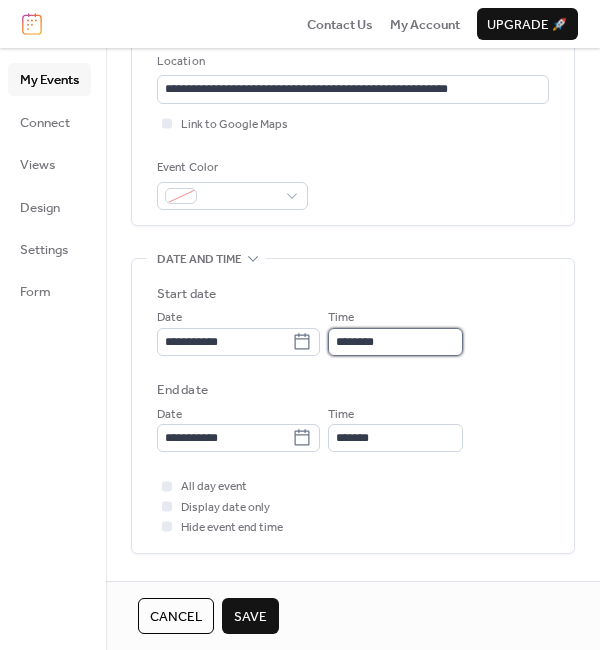 click on "********" at bounding box center (395, 342) 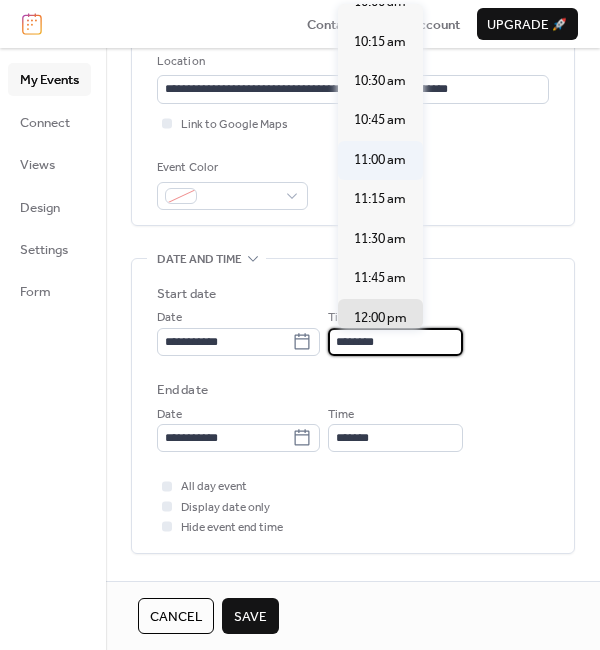 scroll, scrollTop: 1582, scrollLeft: 0, axis: vertical 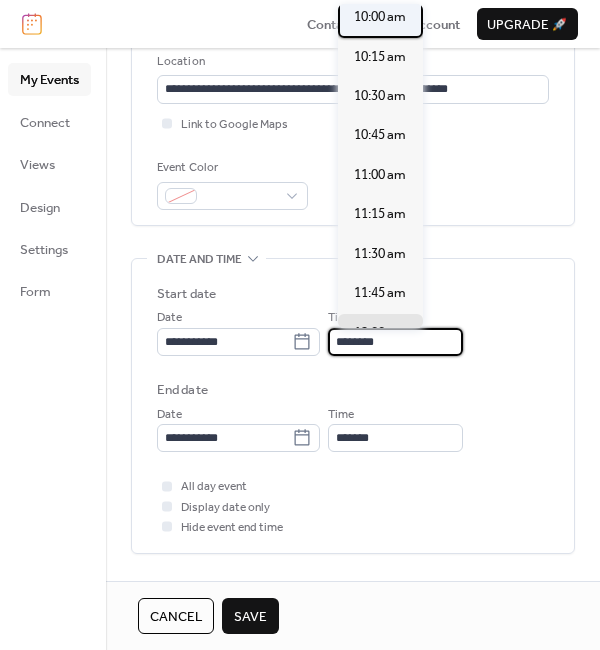 click on "10:00 am" at bounding box center [380, 17] 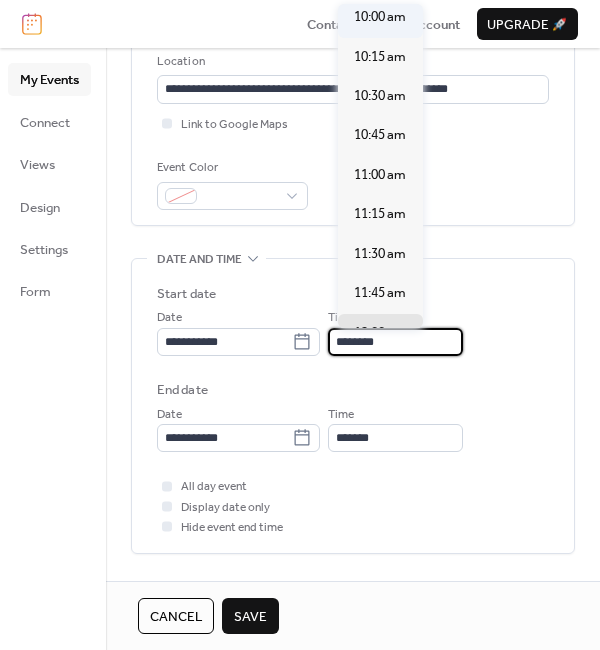 type on "********" 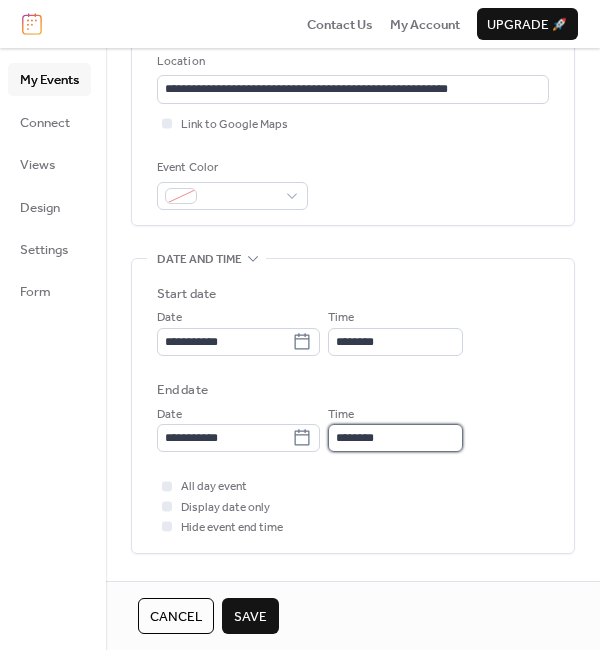 click on "********" at bounding box center [395, 438] 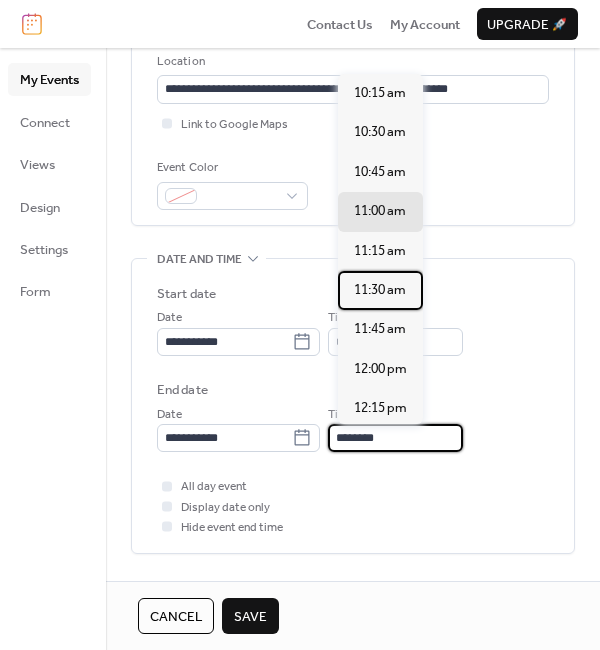 click on "11:30 am" at bounding box center (380, 290) 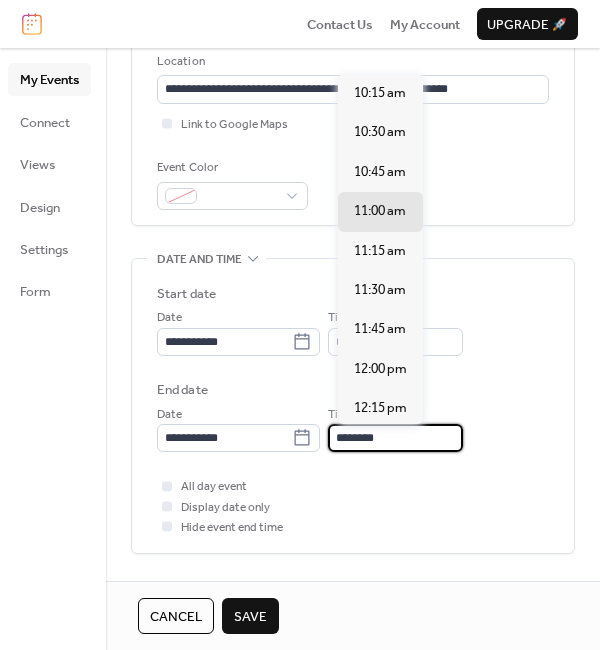 type on "********" 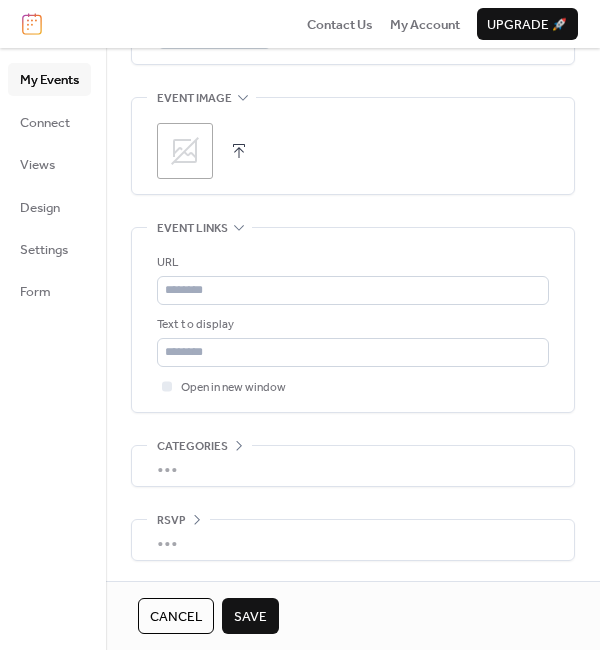 scroll, scrollTop: 1013, scrollLeft: 0, axis: vertical 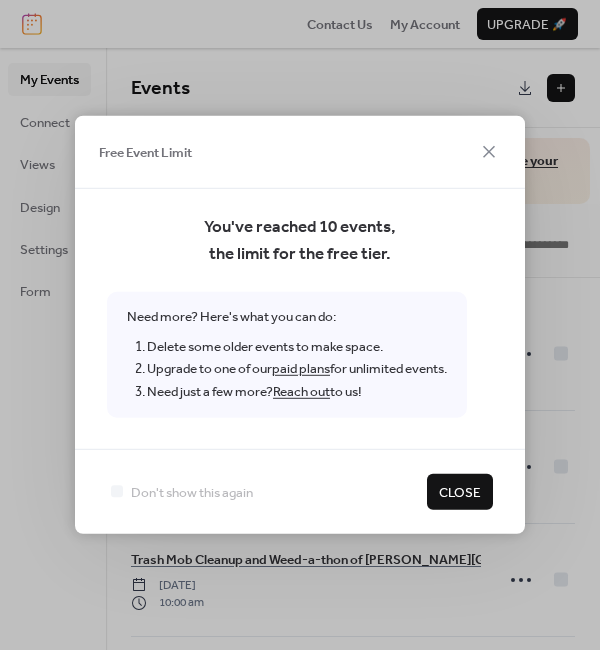 click on "Close" at bounding box center [460, 493] 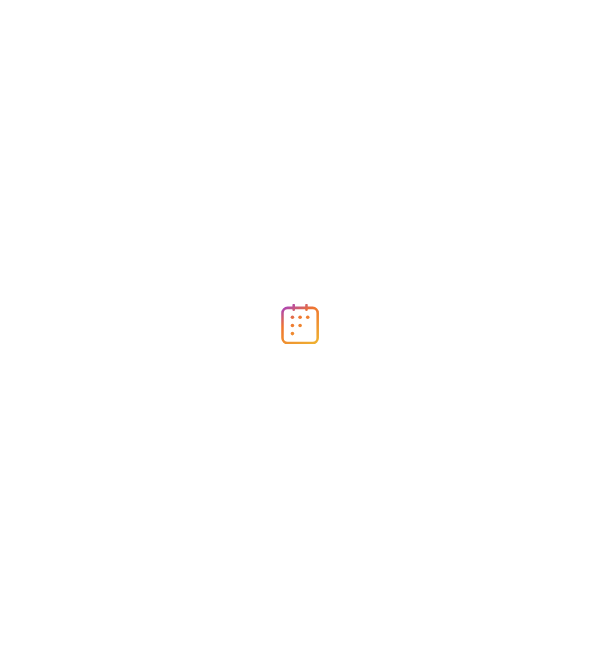 scroll, scrollTop: 0, scrollLeft: 0, axis: both 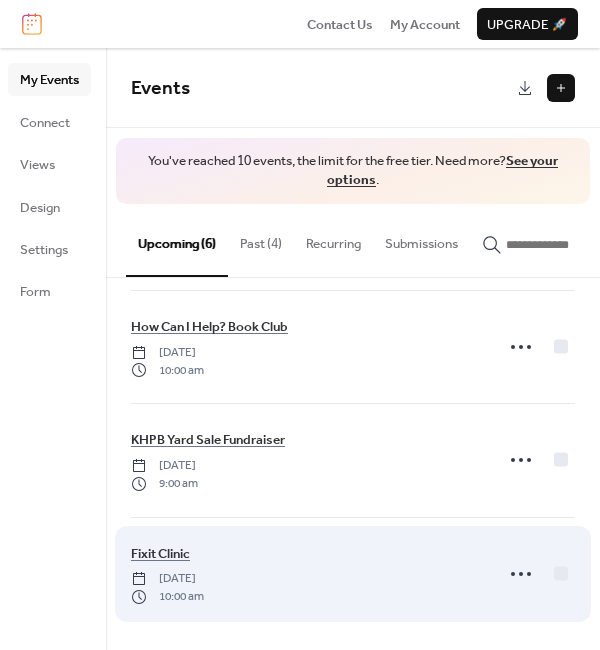 click on "Fixit Clinic [DATE] 10:00 am" at bounding box center (306, 574) 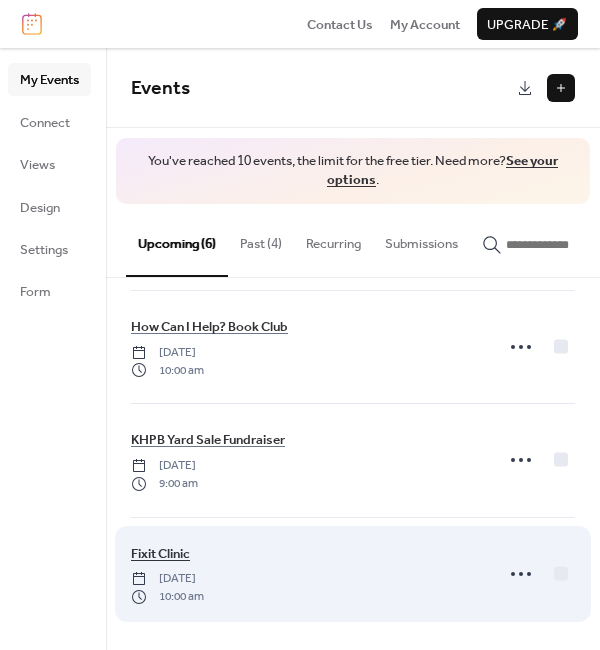 click on "Fixit Clinic" at bounding box center (160, 554) 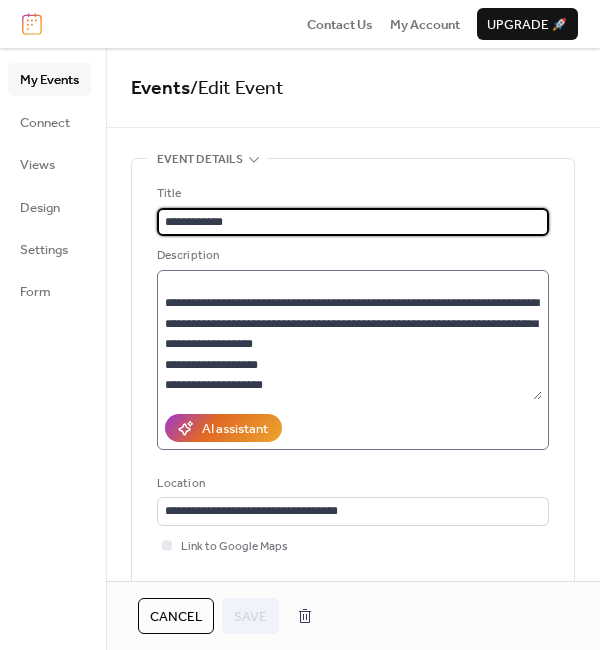 scroll, scrollTop: 11, scrollLeft: 0, axis: vertical 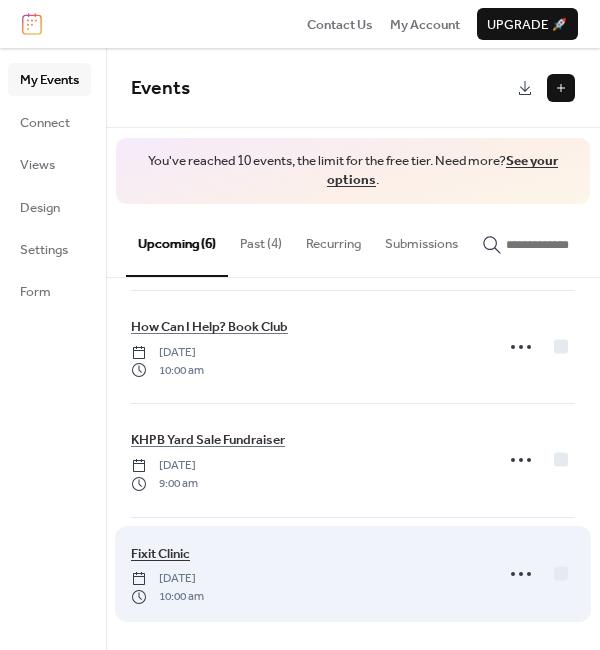 click on "Fixit Clinic" at bounding box center [160, 554] 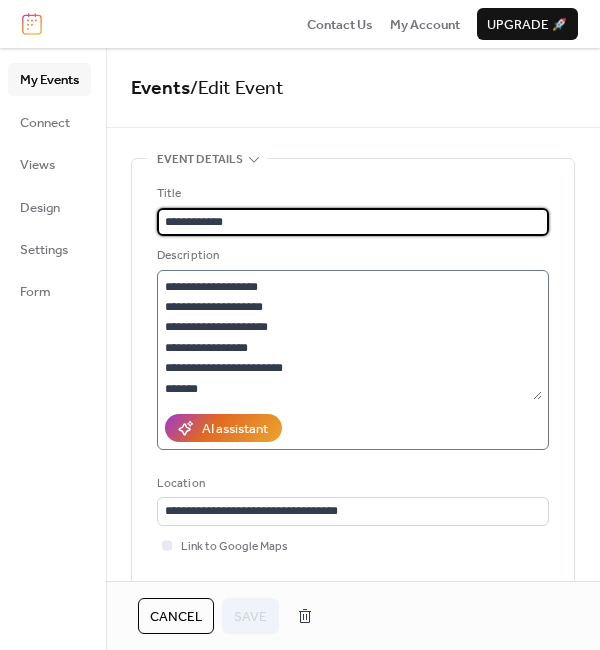 scroll, scrollTop: 142, scrollLeft: 0, axis: vertical 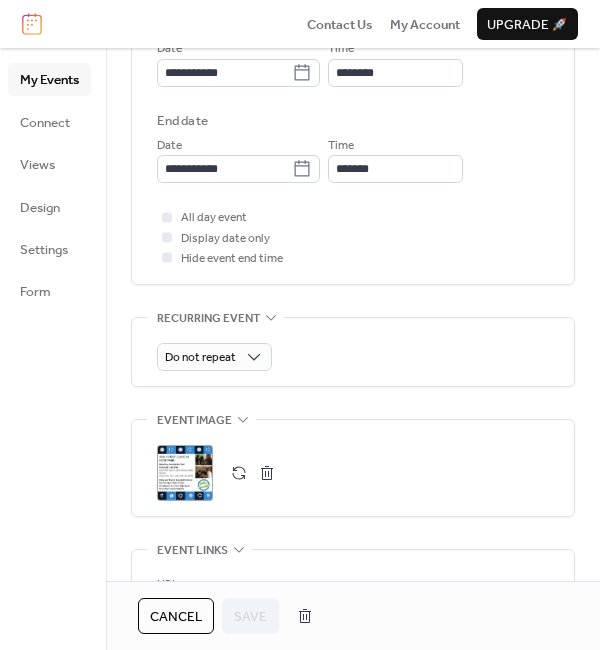 click at bounding box center [267, 473] 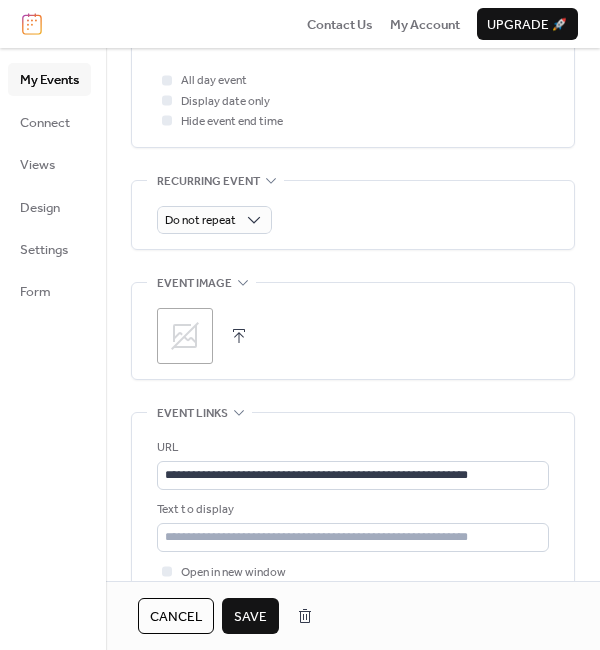scroll, scrollTop: 830, scrollLeft: 0, axis: vertical 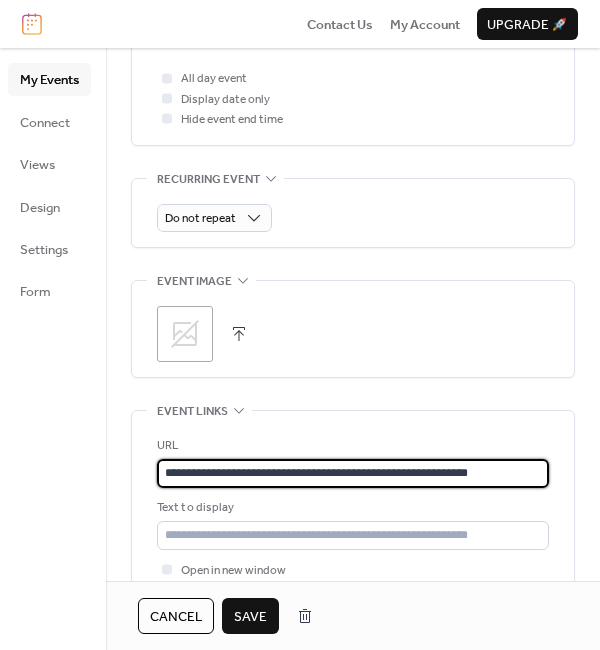 drag, startPoint x: 530, startPoint y: 474, endPoint x: 69, endPoint y: 458, distance: 461.2776 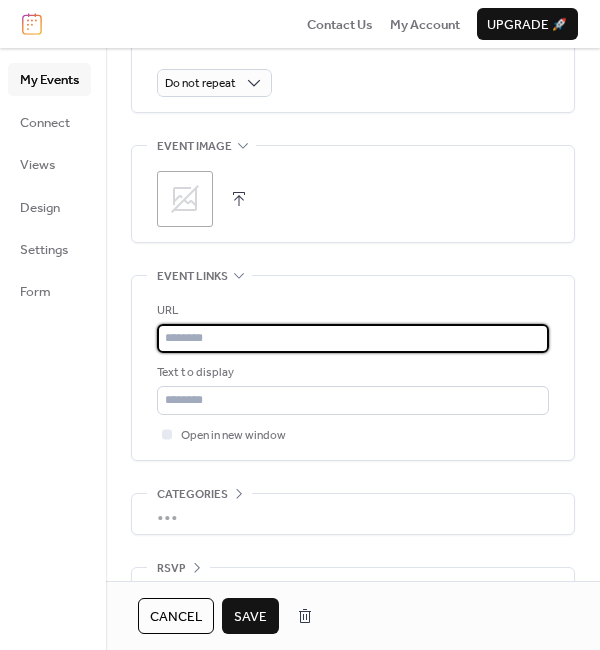 scroll, scrollTop: 1013, scrollLeft: 0, axis: vertical 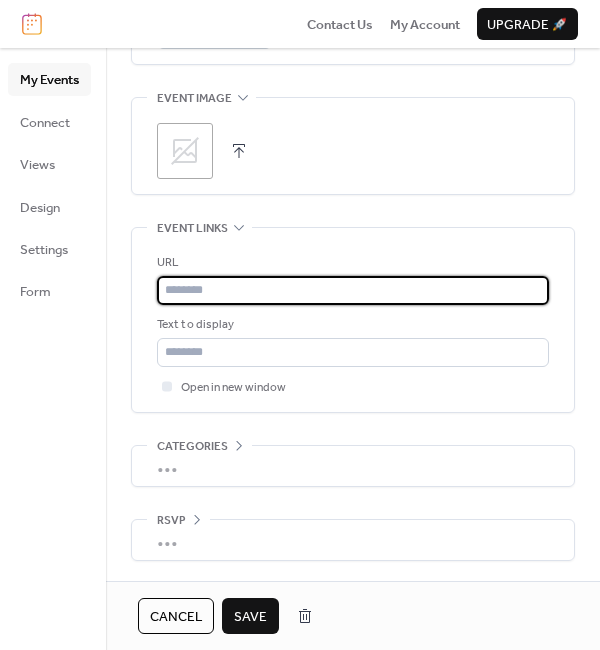 type 